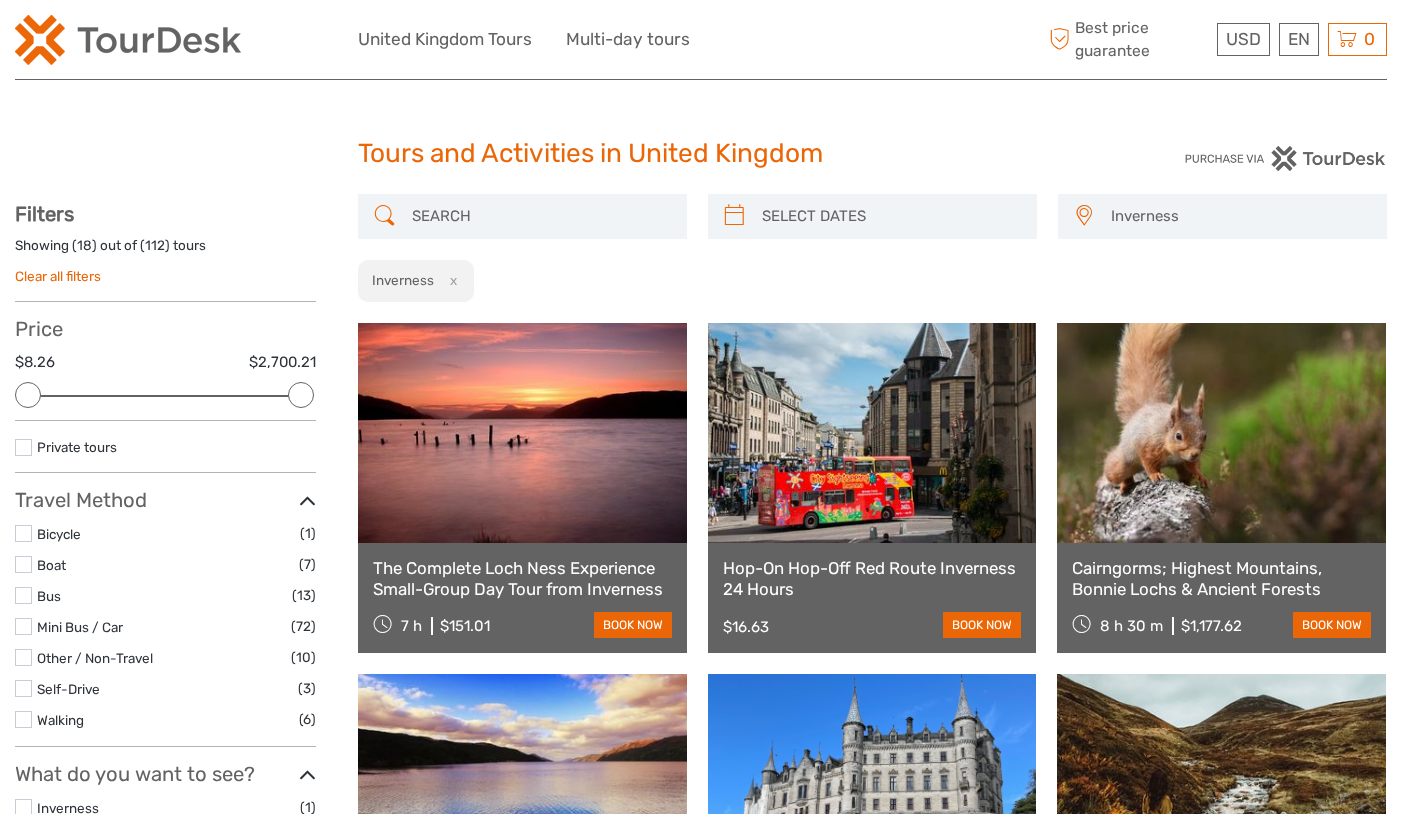 scroll, scrollTop: 526, scrollLeft: 0, axis: vertical 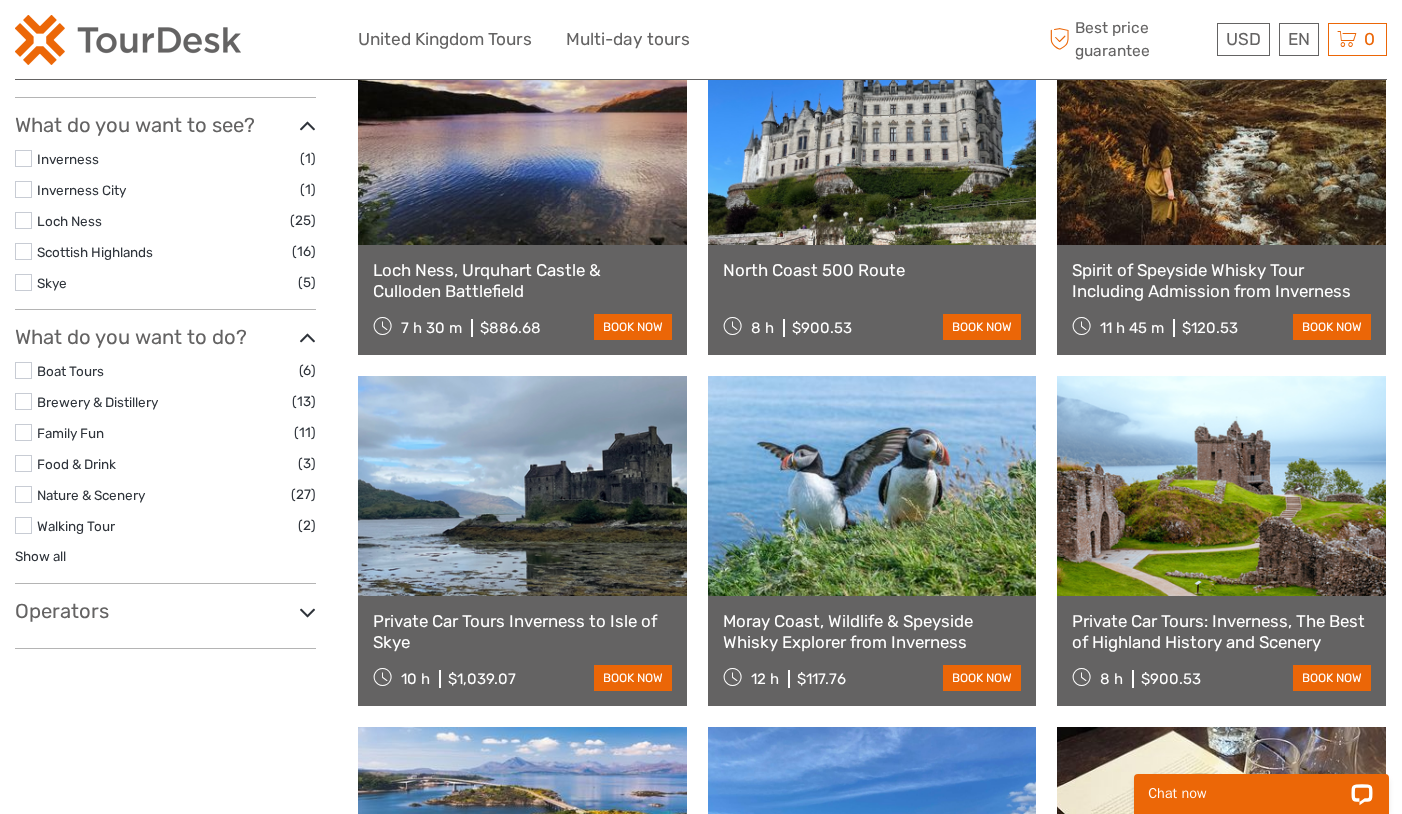 click at bounding box center [522, 486] 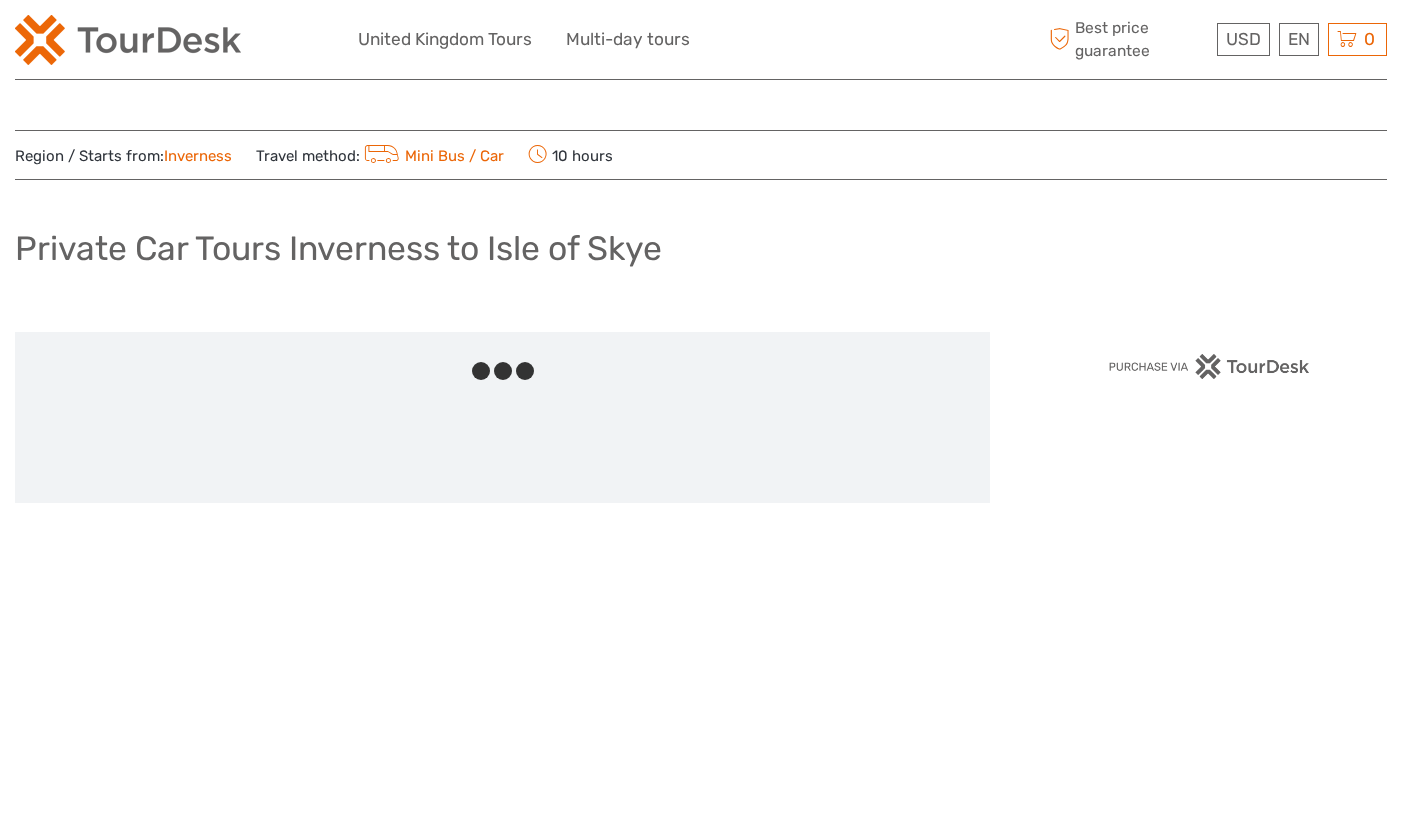 scroll, scrollTop: 0, scrollLeft: 0, axis: both 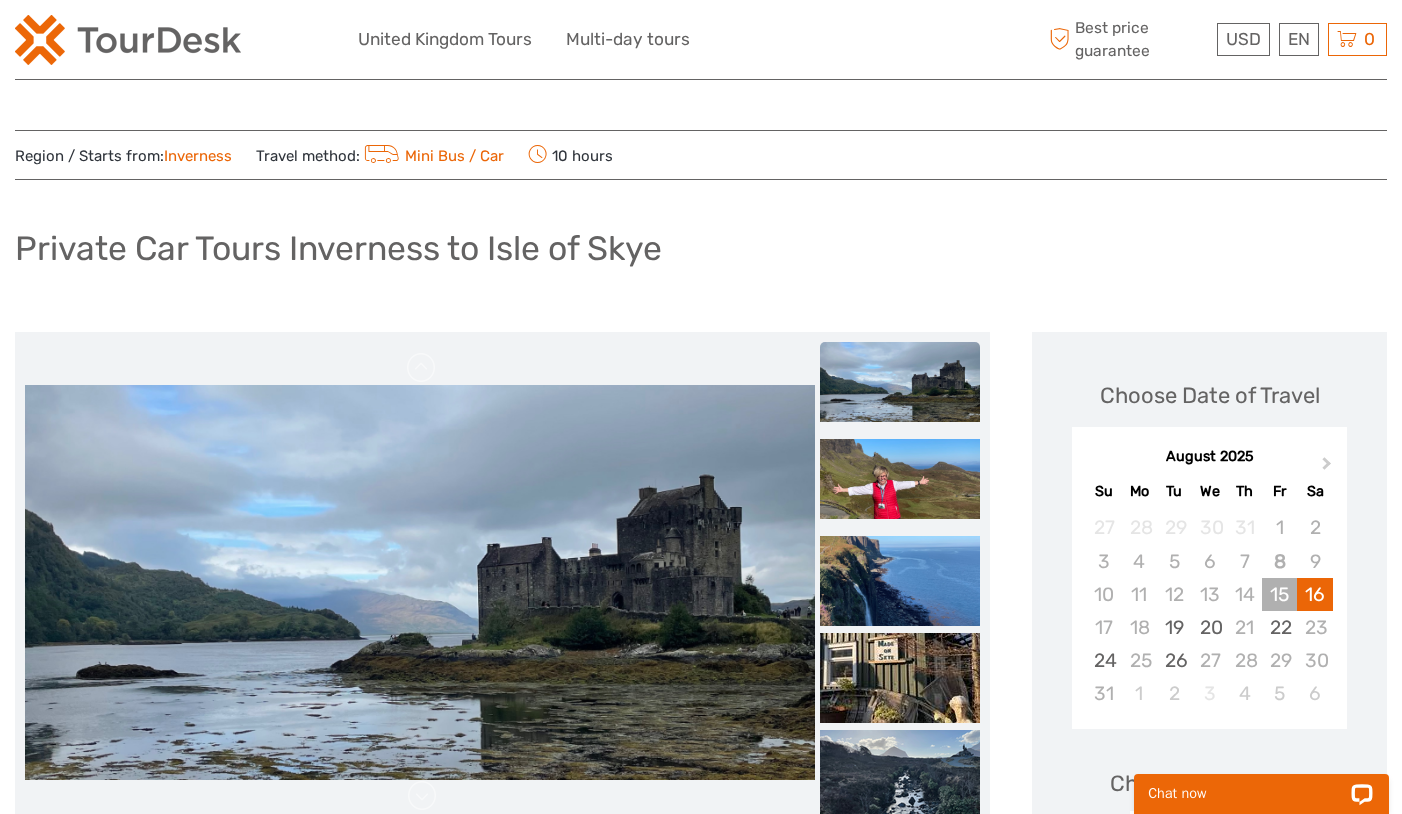 click on "15" at bounding box center [1279, 594] 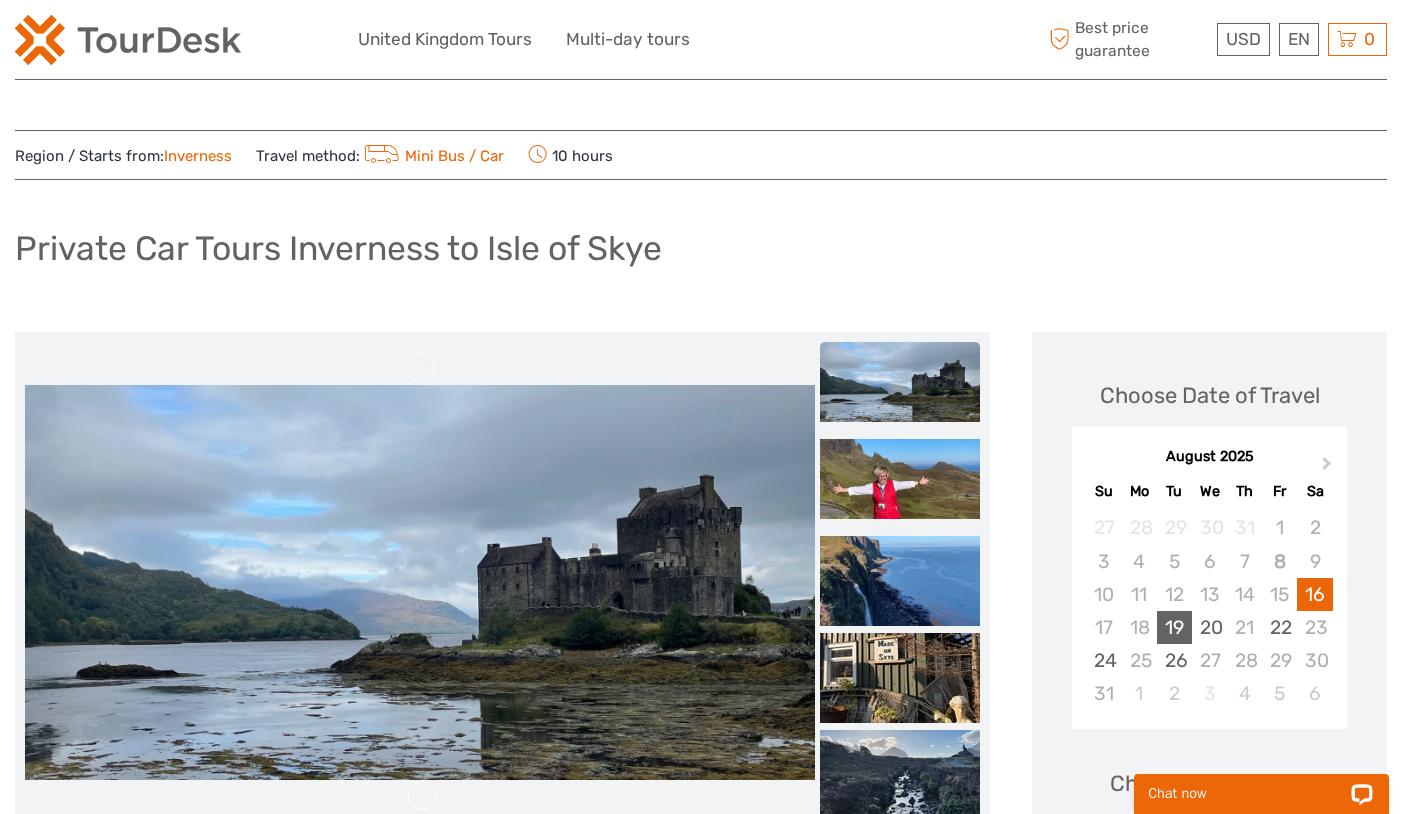 click on "19" at bounding box center (1174, 627) 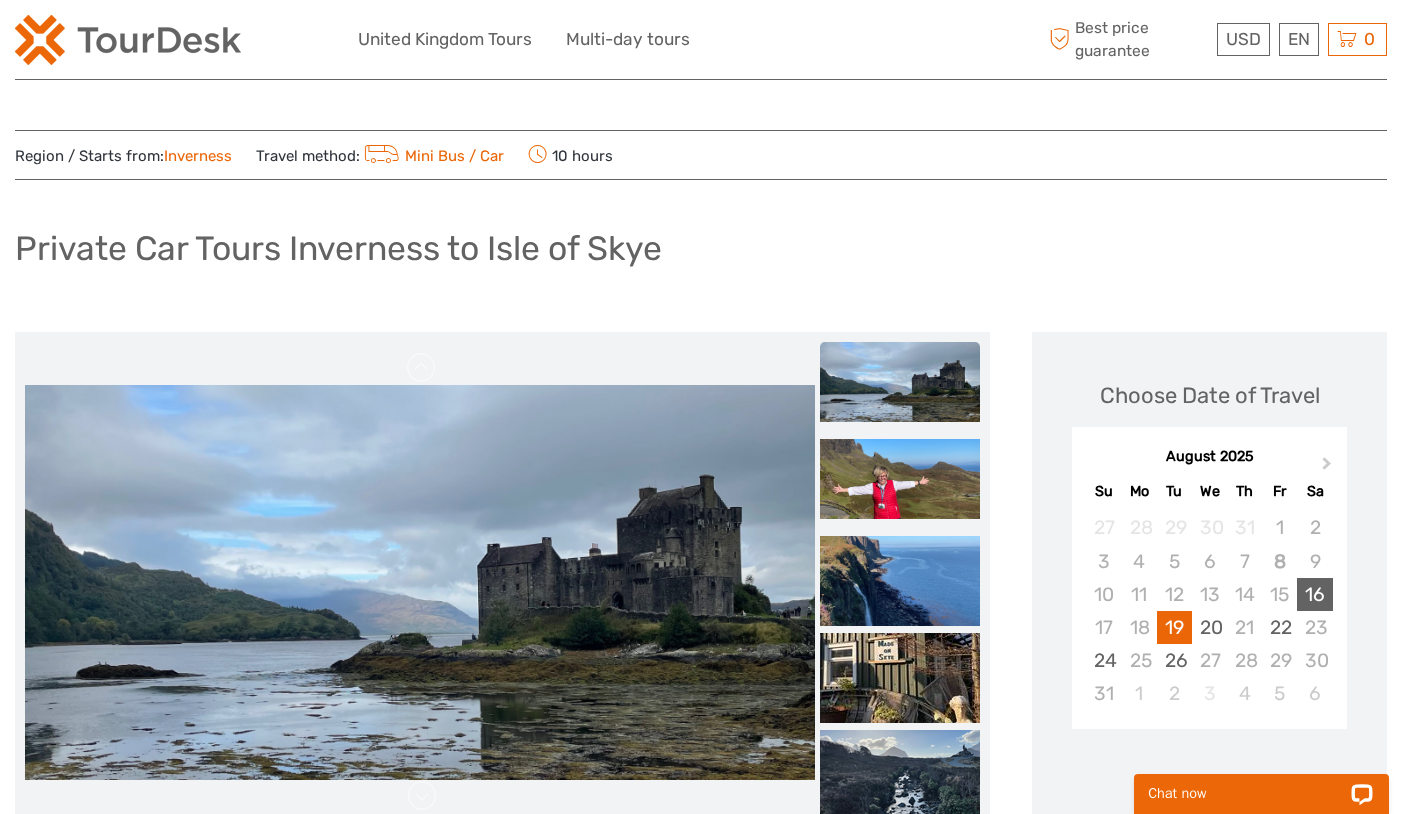 click on "16" at bounding box center (1314, 594) 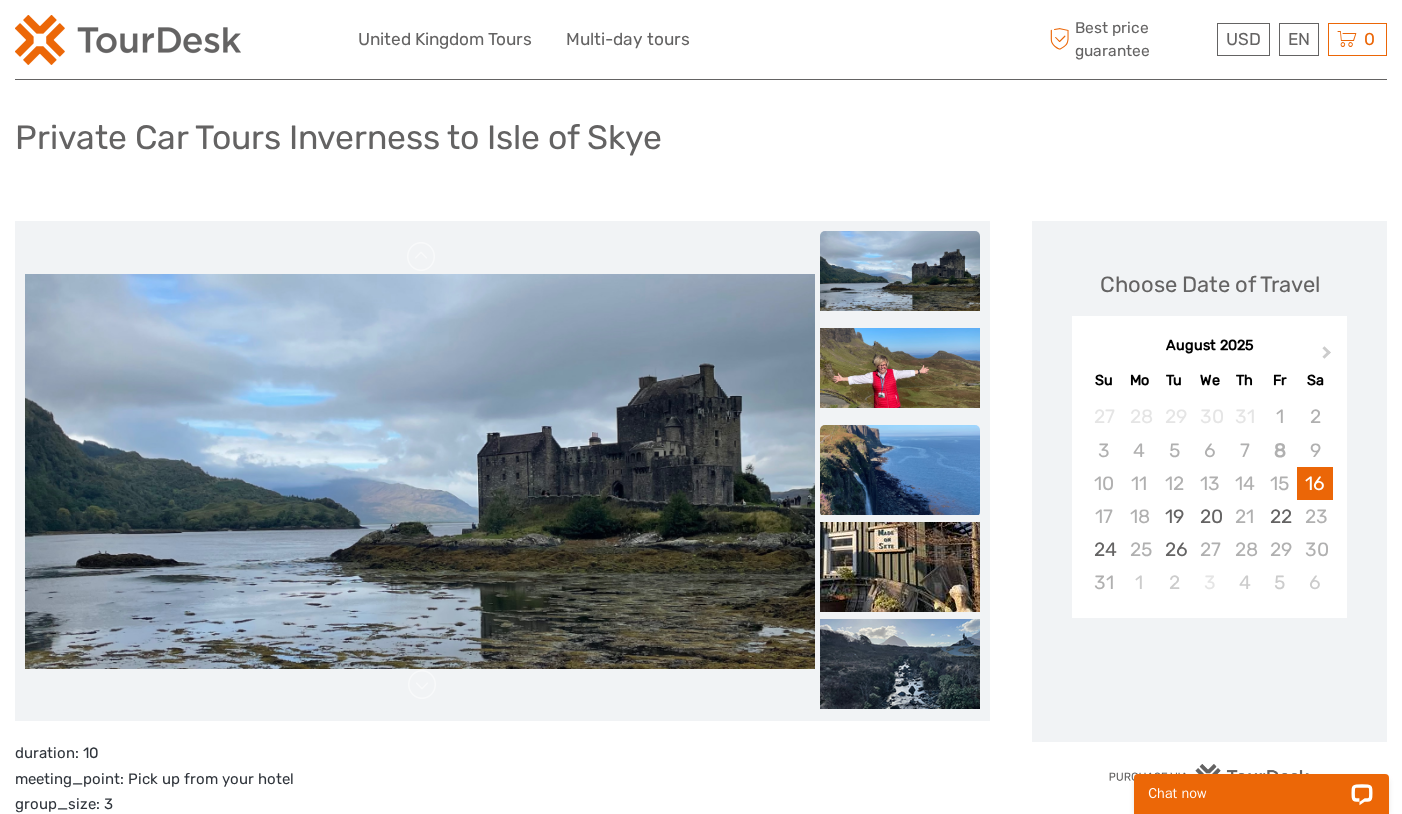 scroll, scrollTop: 293, scrollLeft: 0, axis: vertical 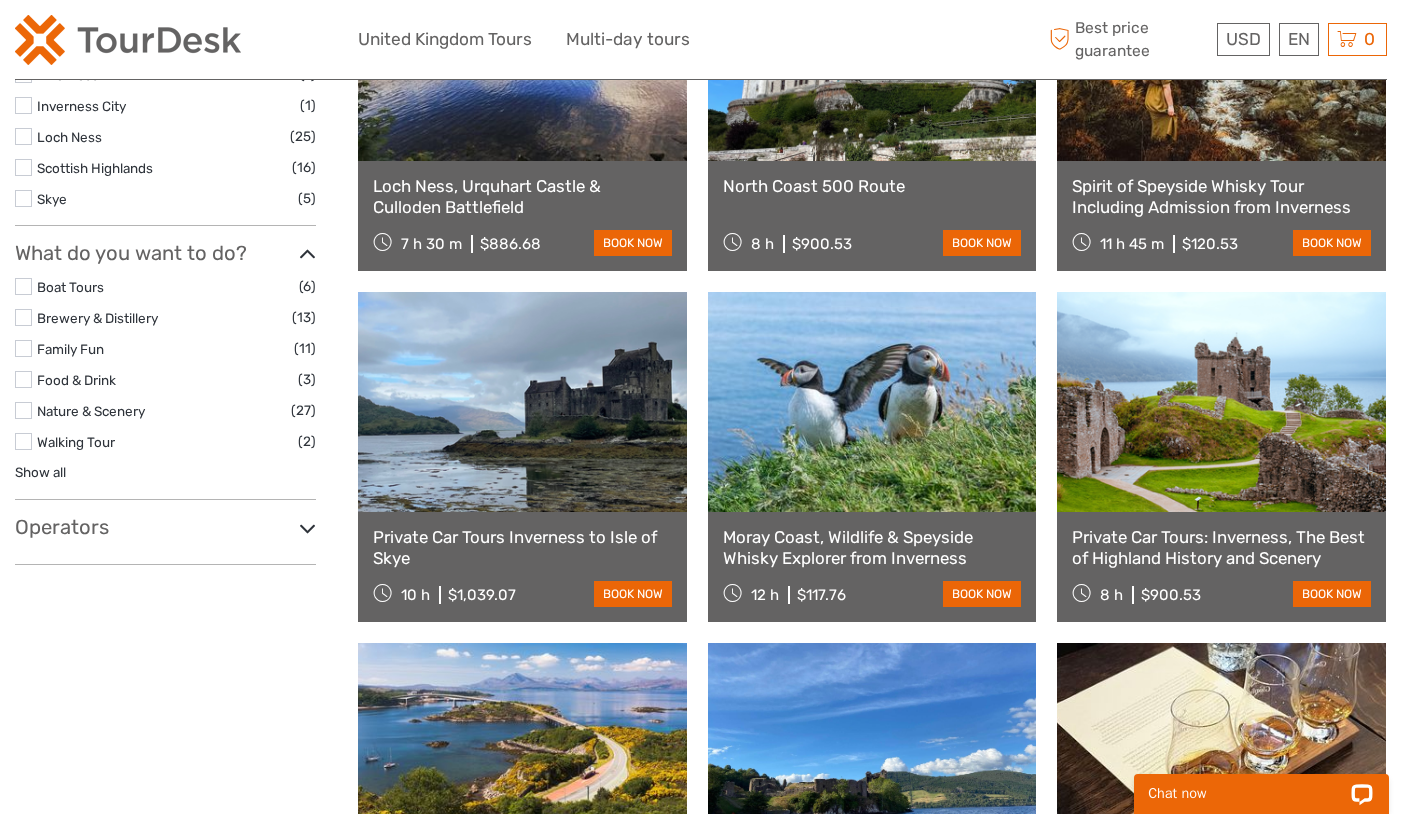 click at bounding box center [1221, 402] 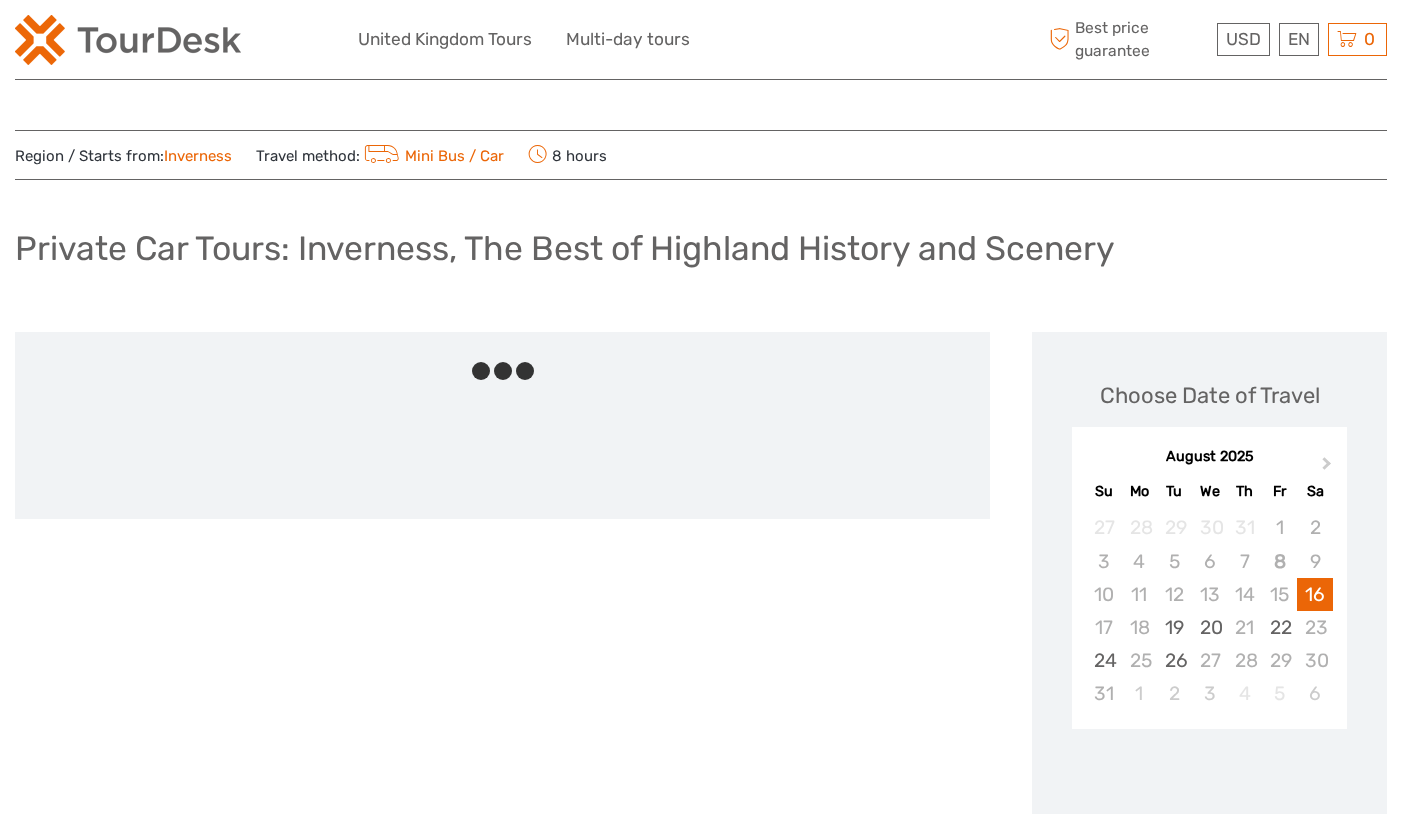 scroll, scrollTop: 0, scrollLeft: 0, axis: both 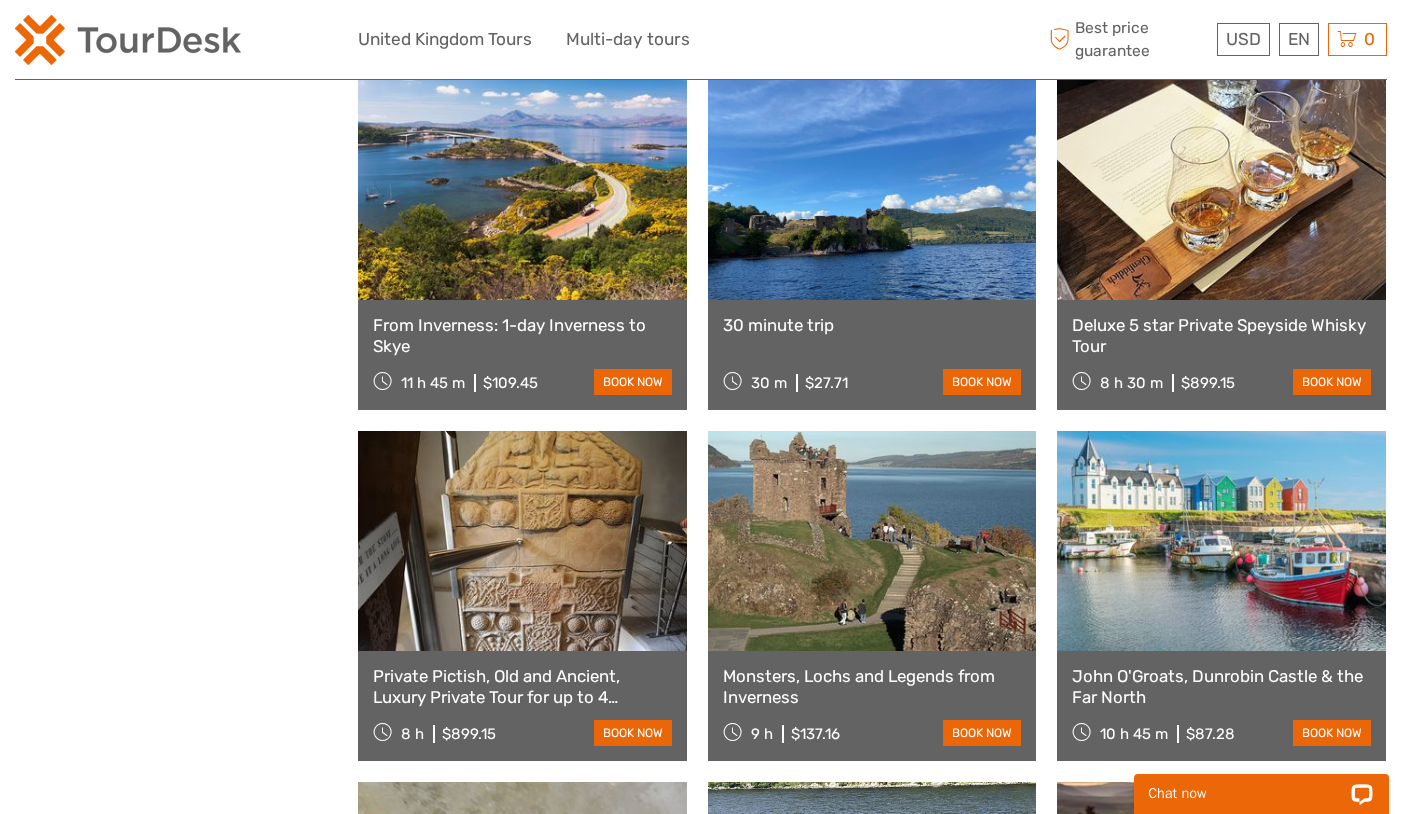 click at bounding box center [872, 541] 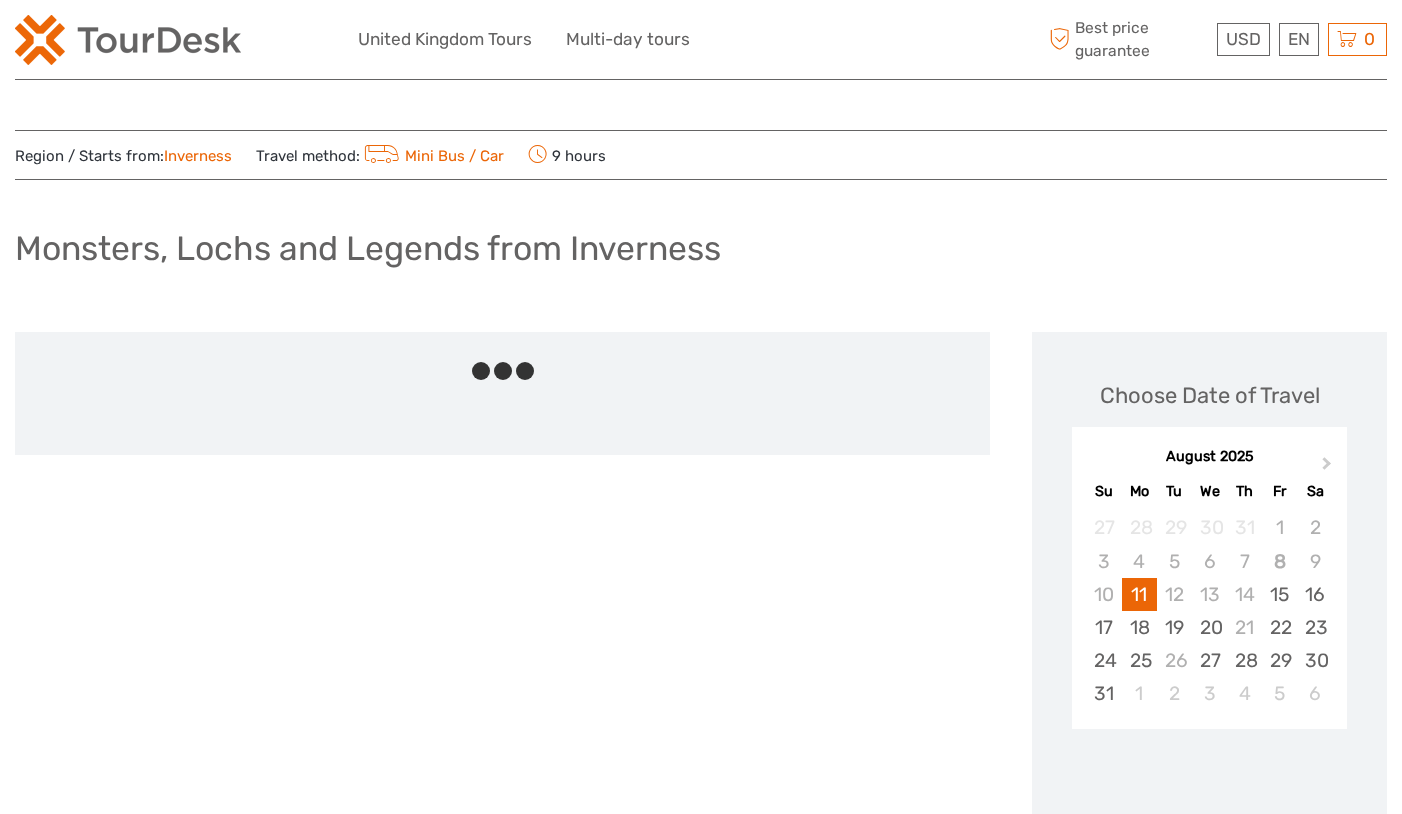 scroll, scrollTop: 0, scrollLeft: 0, axis: both 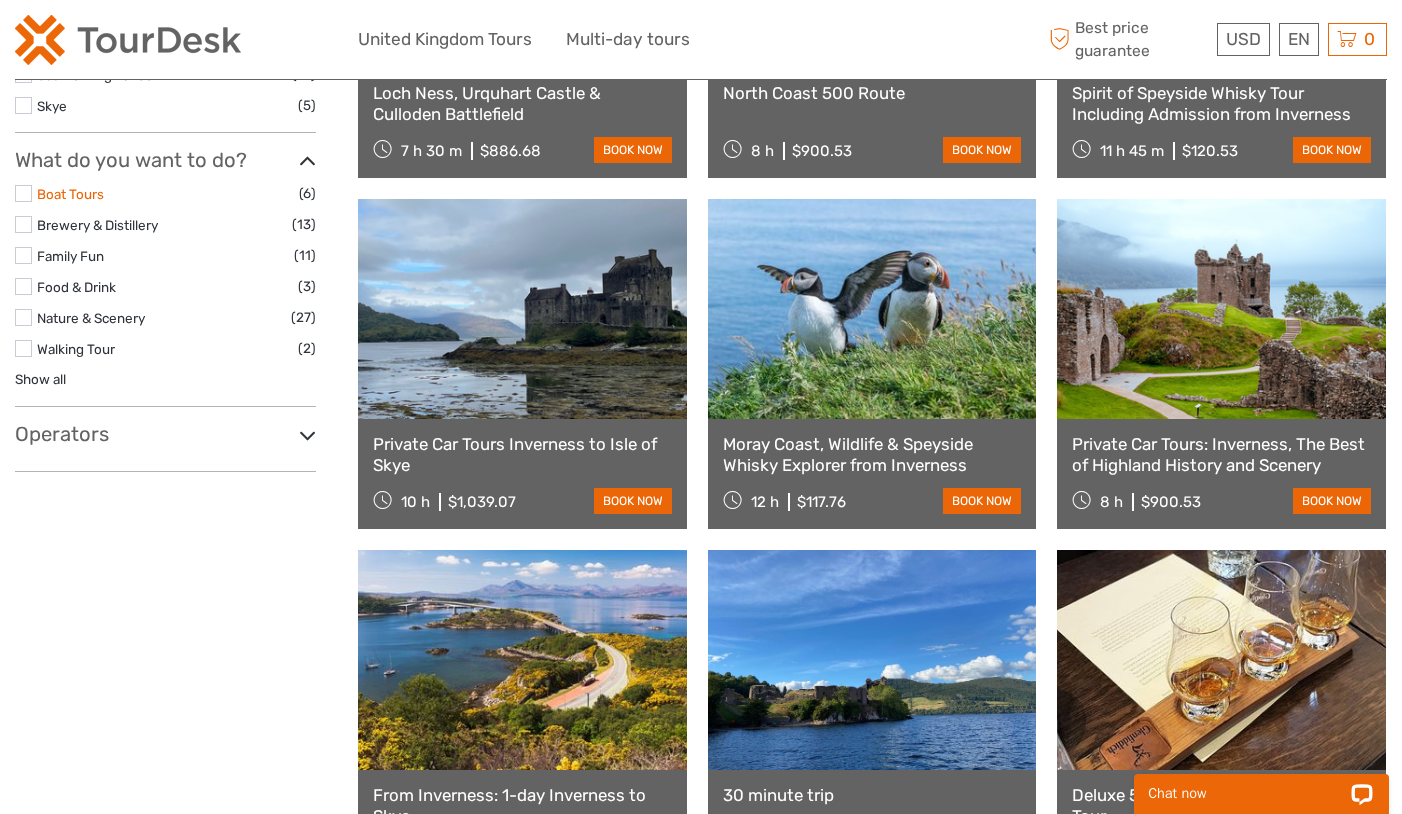click on "Boat Tours" at bounding box center [70, 194] 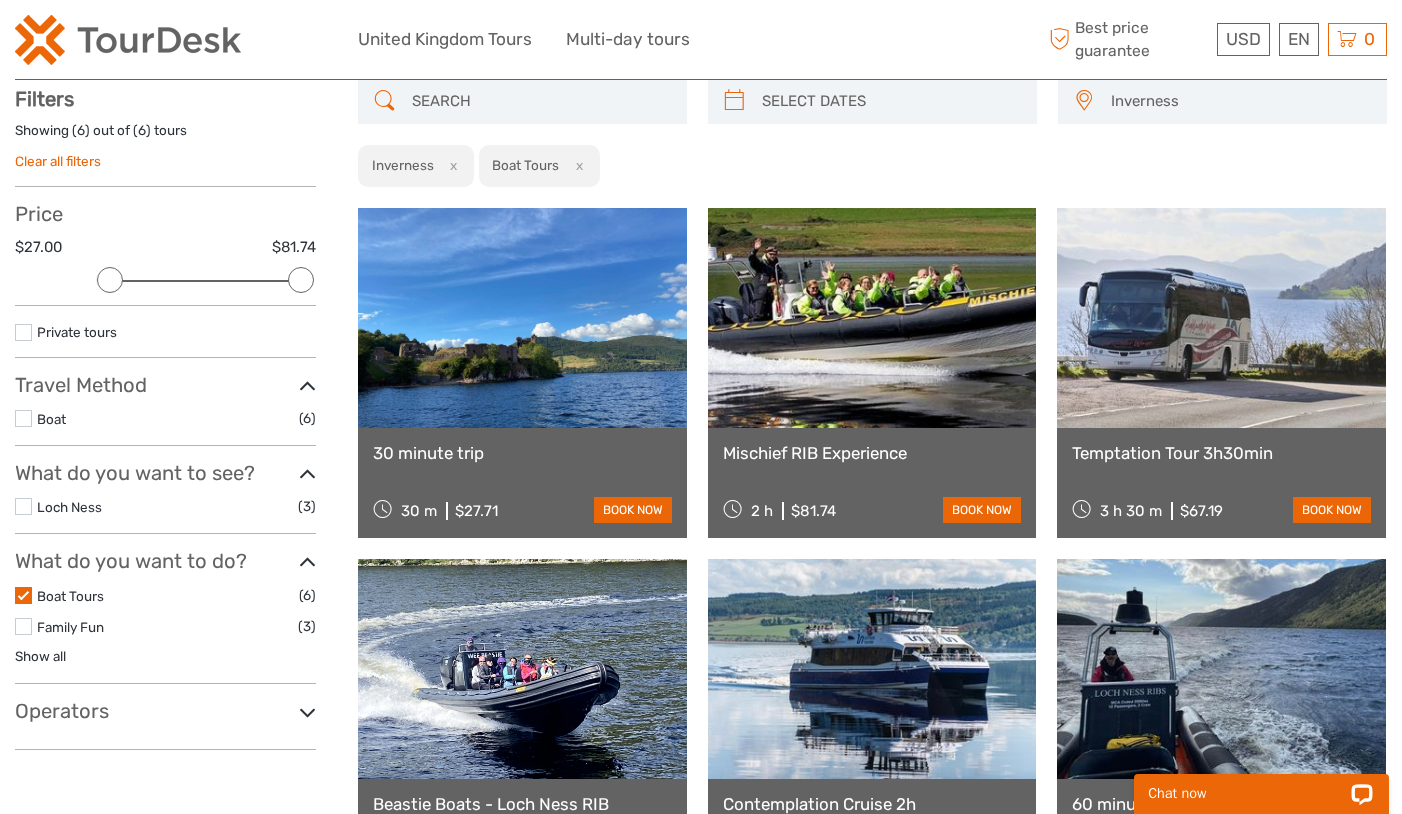 scroll, scrollTop: 113, scrollLeft: 0, axis: vertical 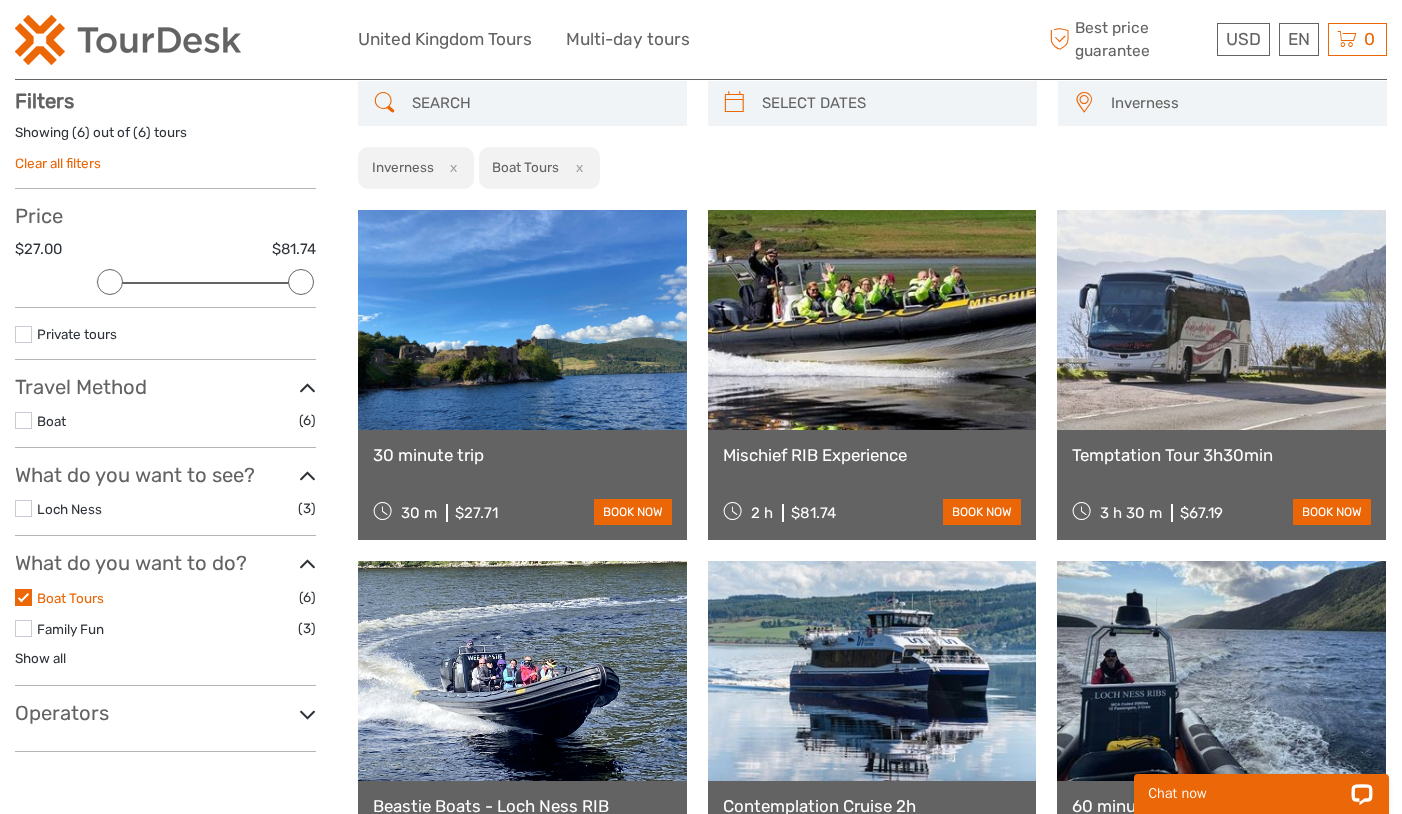 click on "Boat Tours" at bounding box center (70, 598) 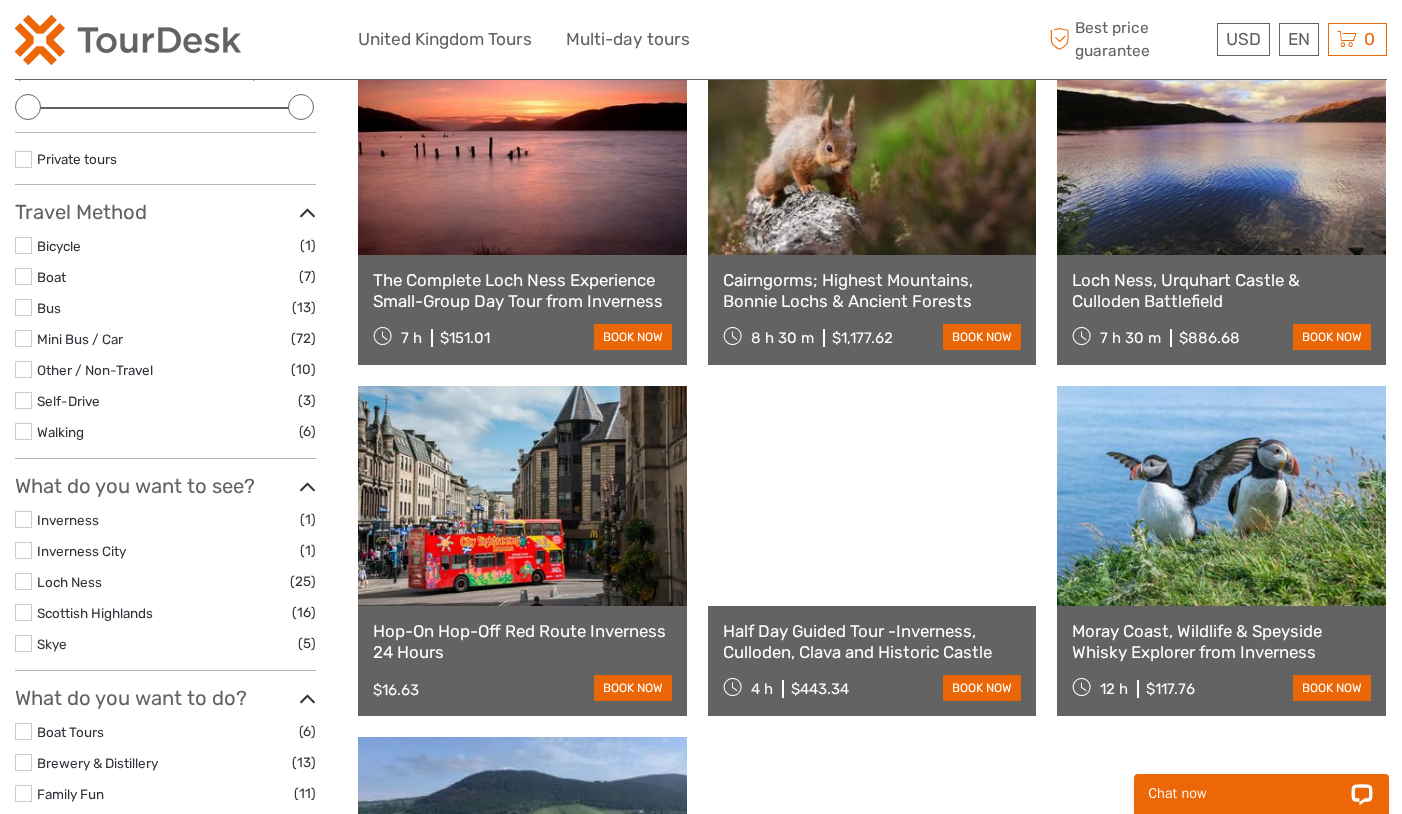 scroll, scrollTop: 294, scrollLeft: 0, axis: vertical 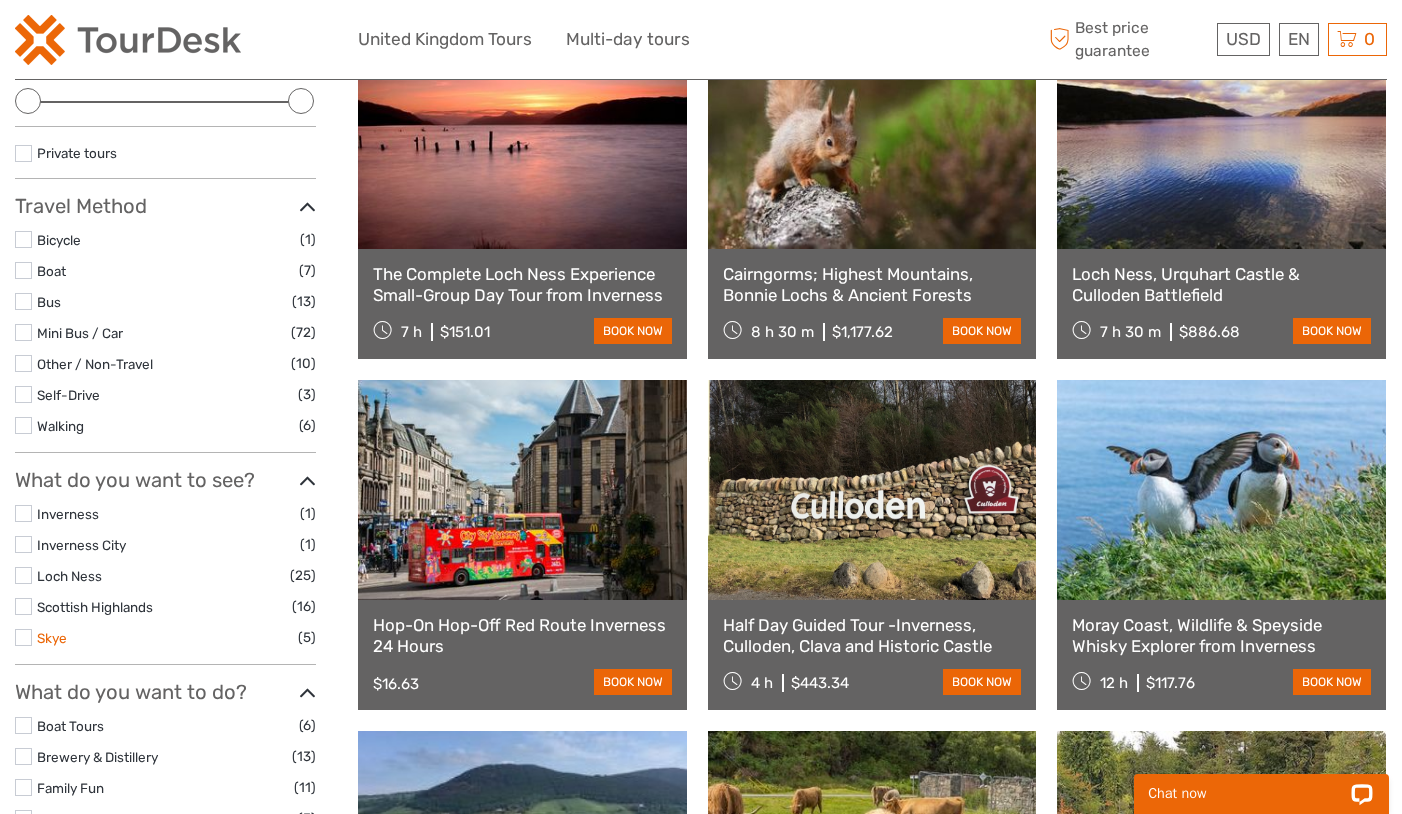 click on "Skye" at bounding box center (52, 638) 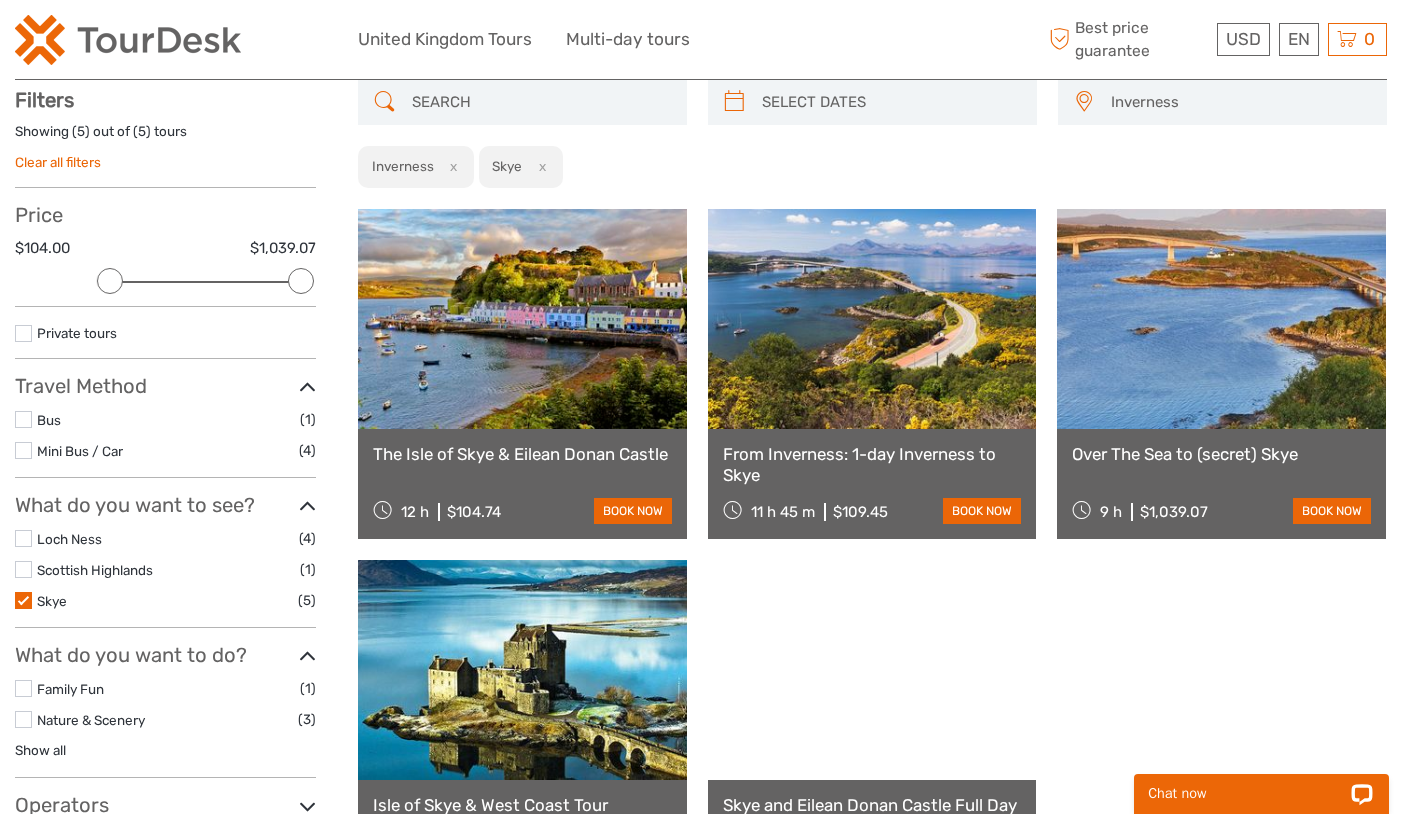scroll, scrollTop: 113, scrollLeft: 0, axis: vertical 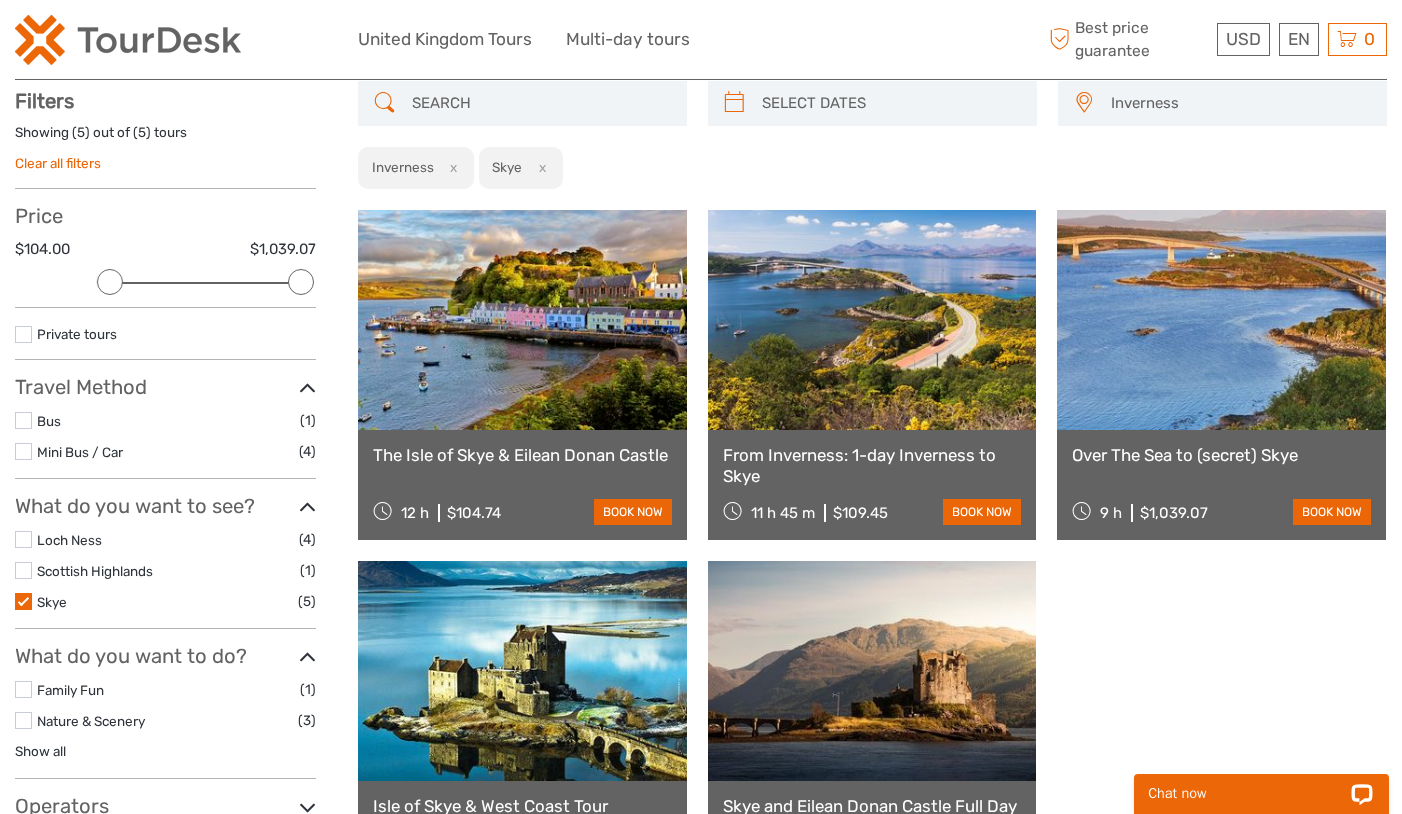 click at bounding box center [522, 320] 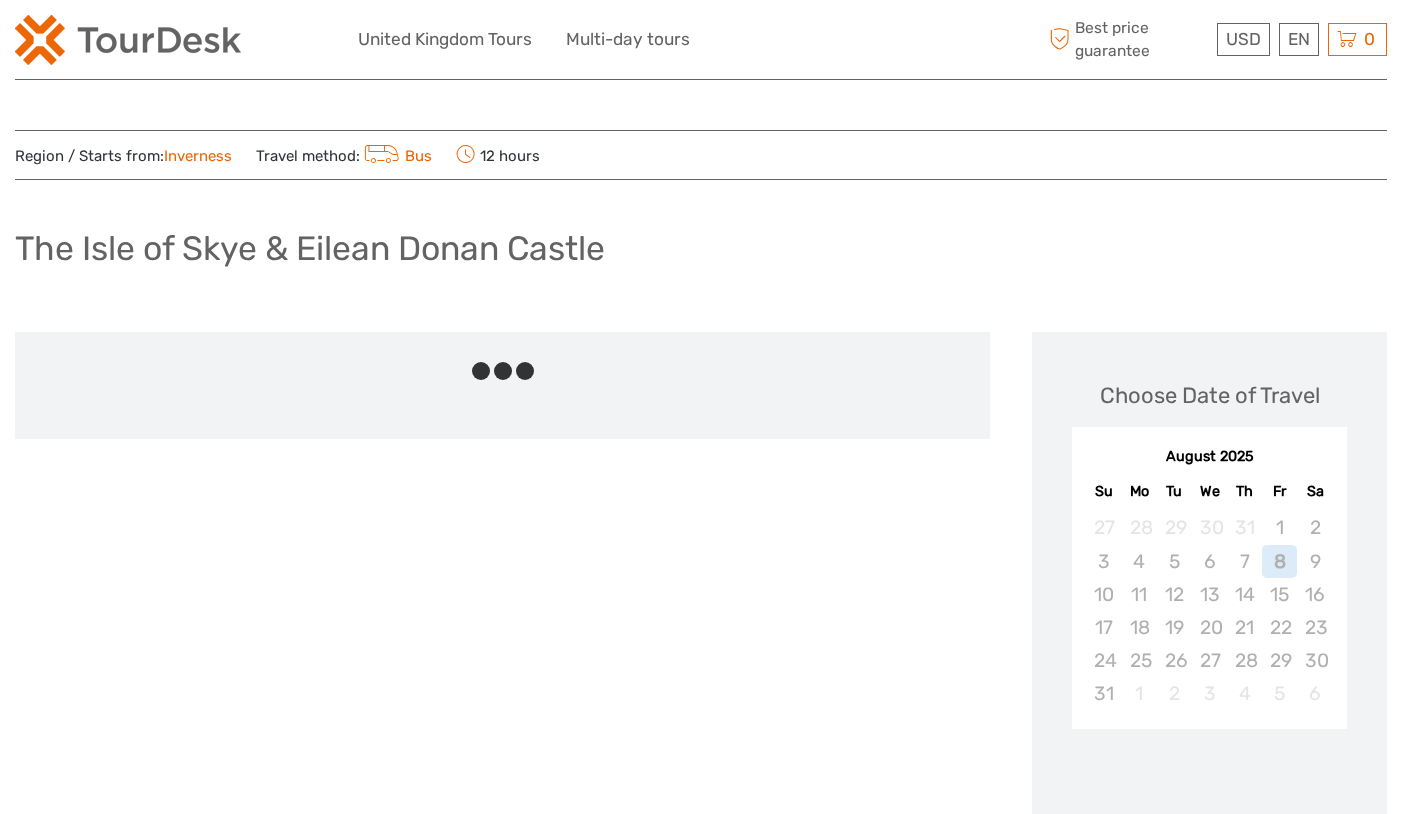 scroll, scrollTop: 0, scrollLeft: 0, axis: both 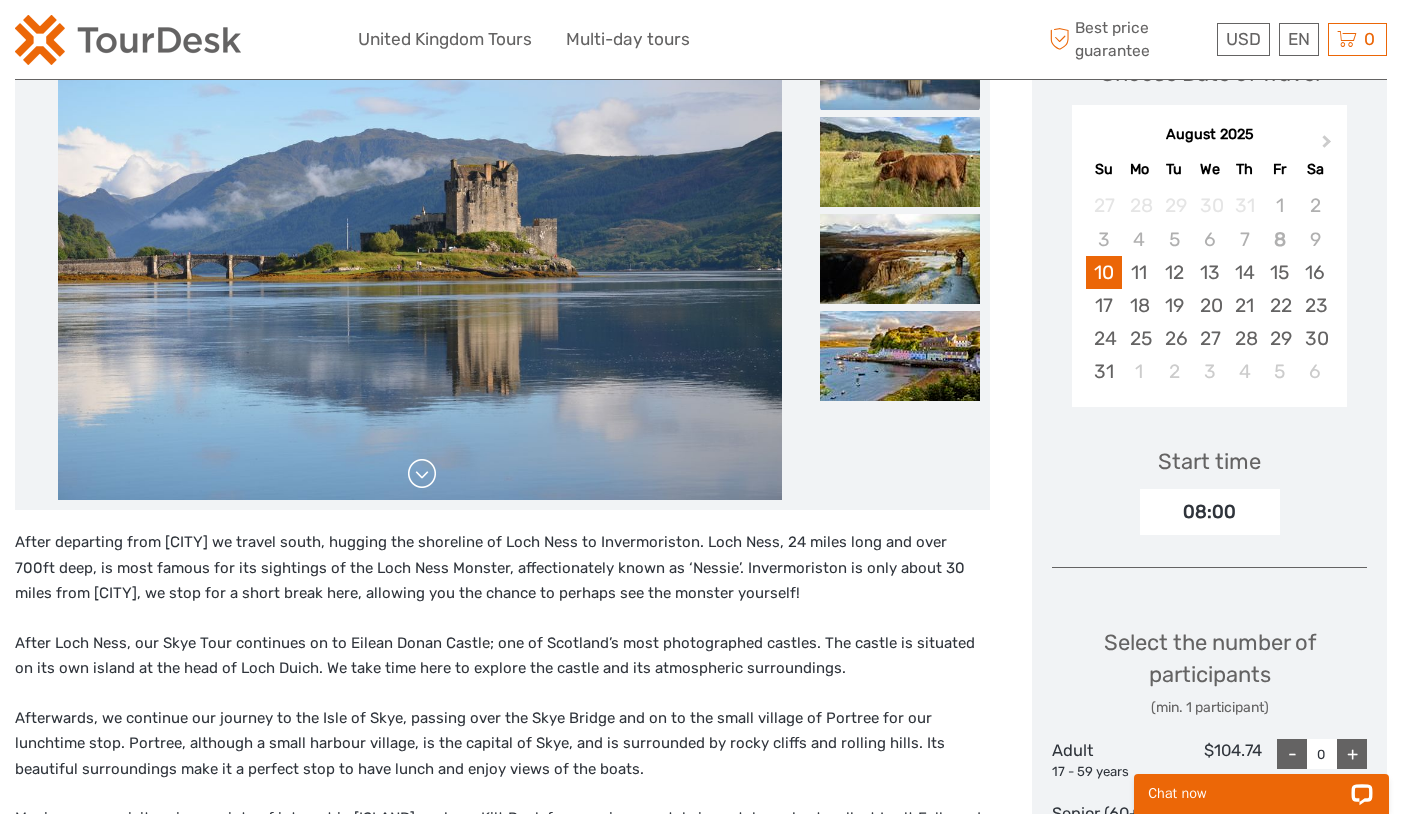 click at bounding box center [422, 474] 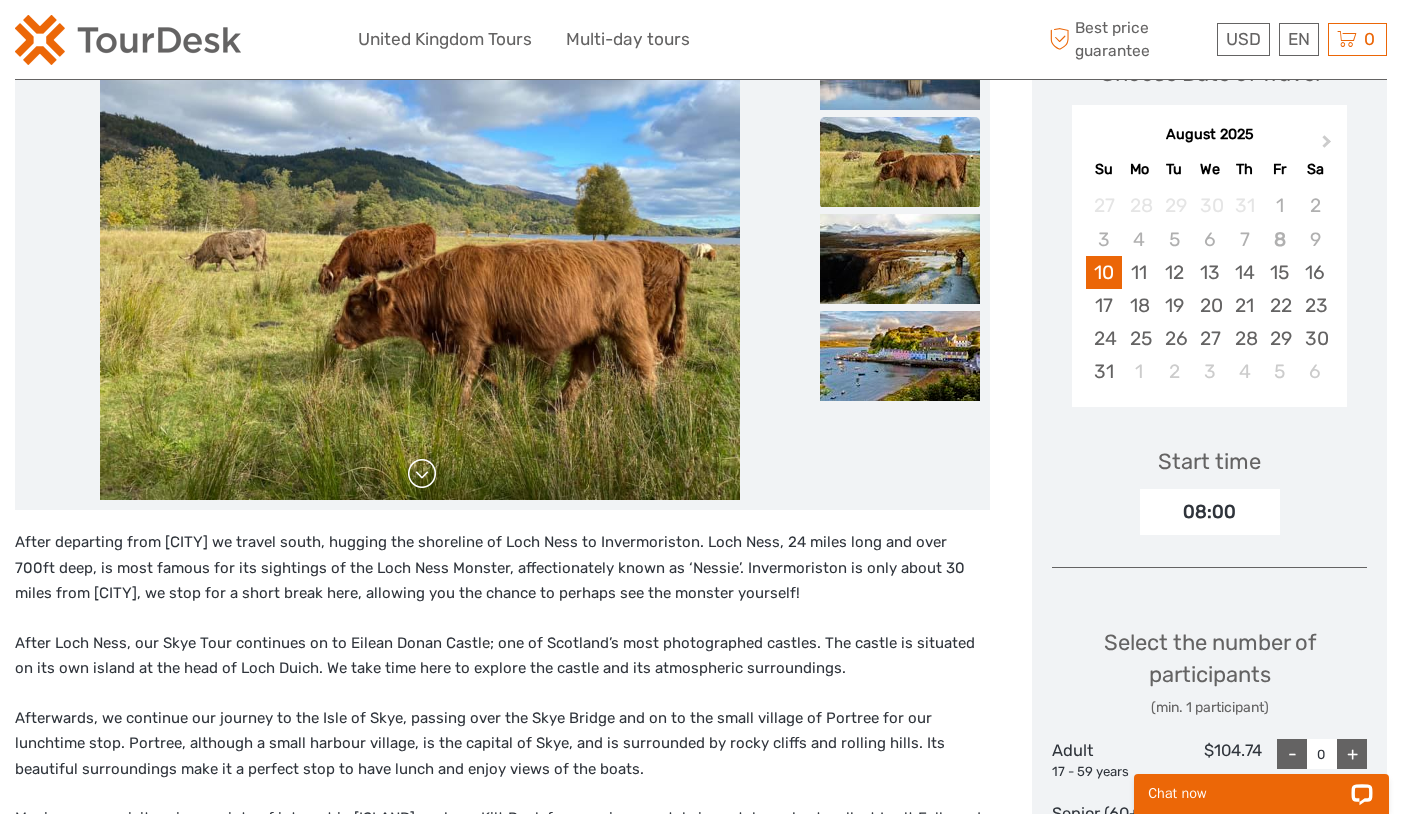 click at bounding box center [422, 474] 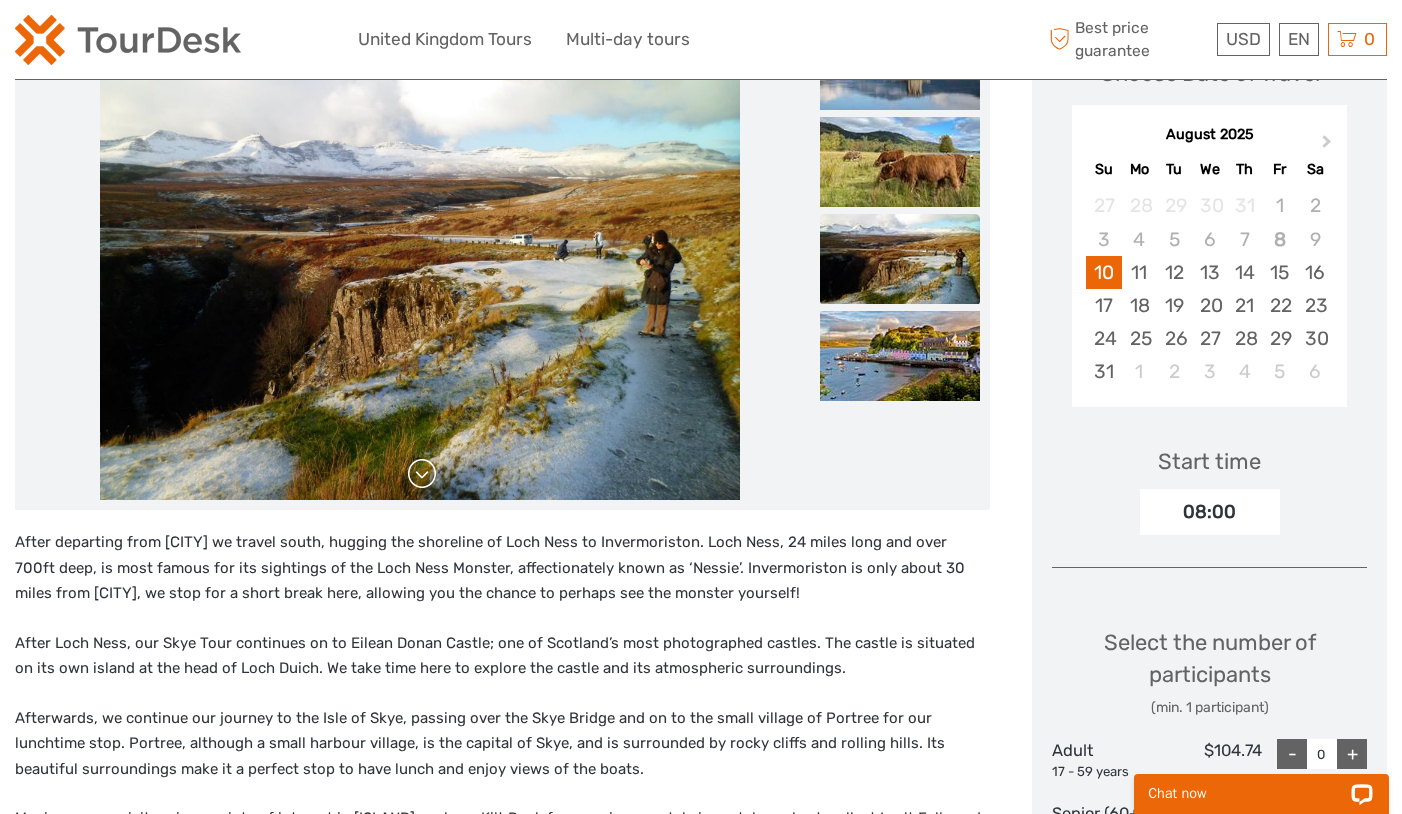 click at bounding box center [422, 474] 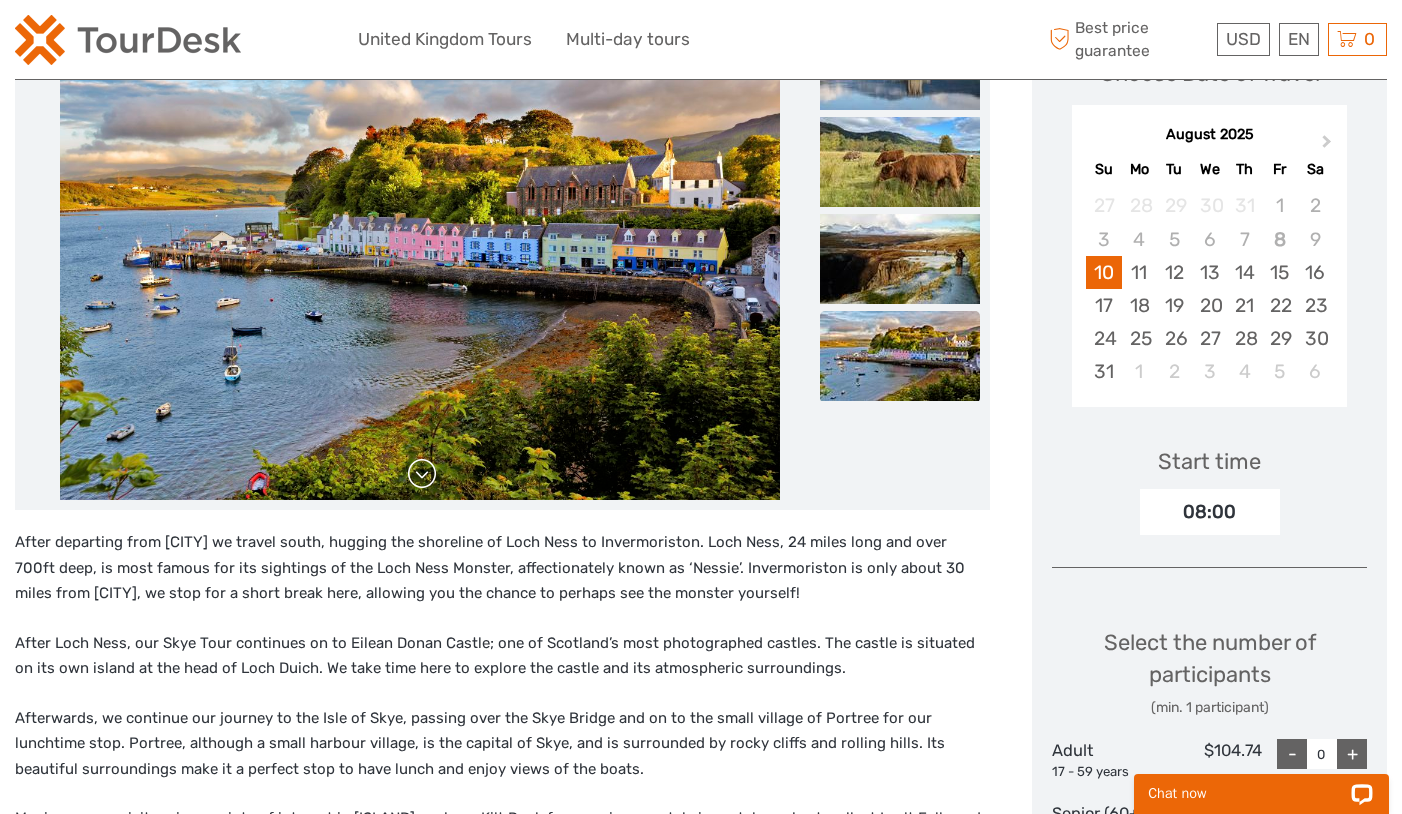 click at bounding box center [422, 474] 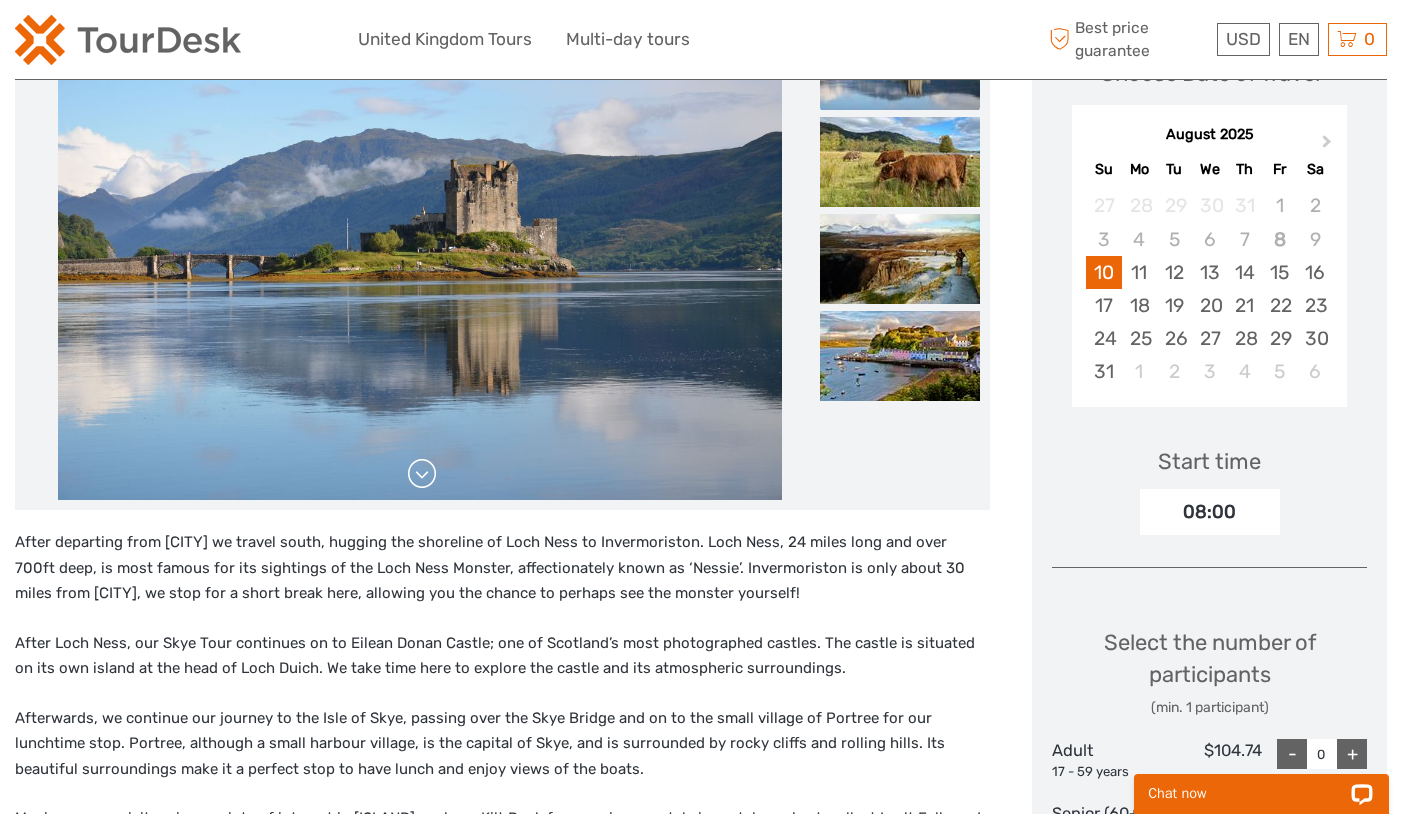 click at bounding box center (420, -1660) 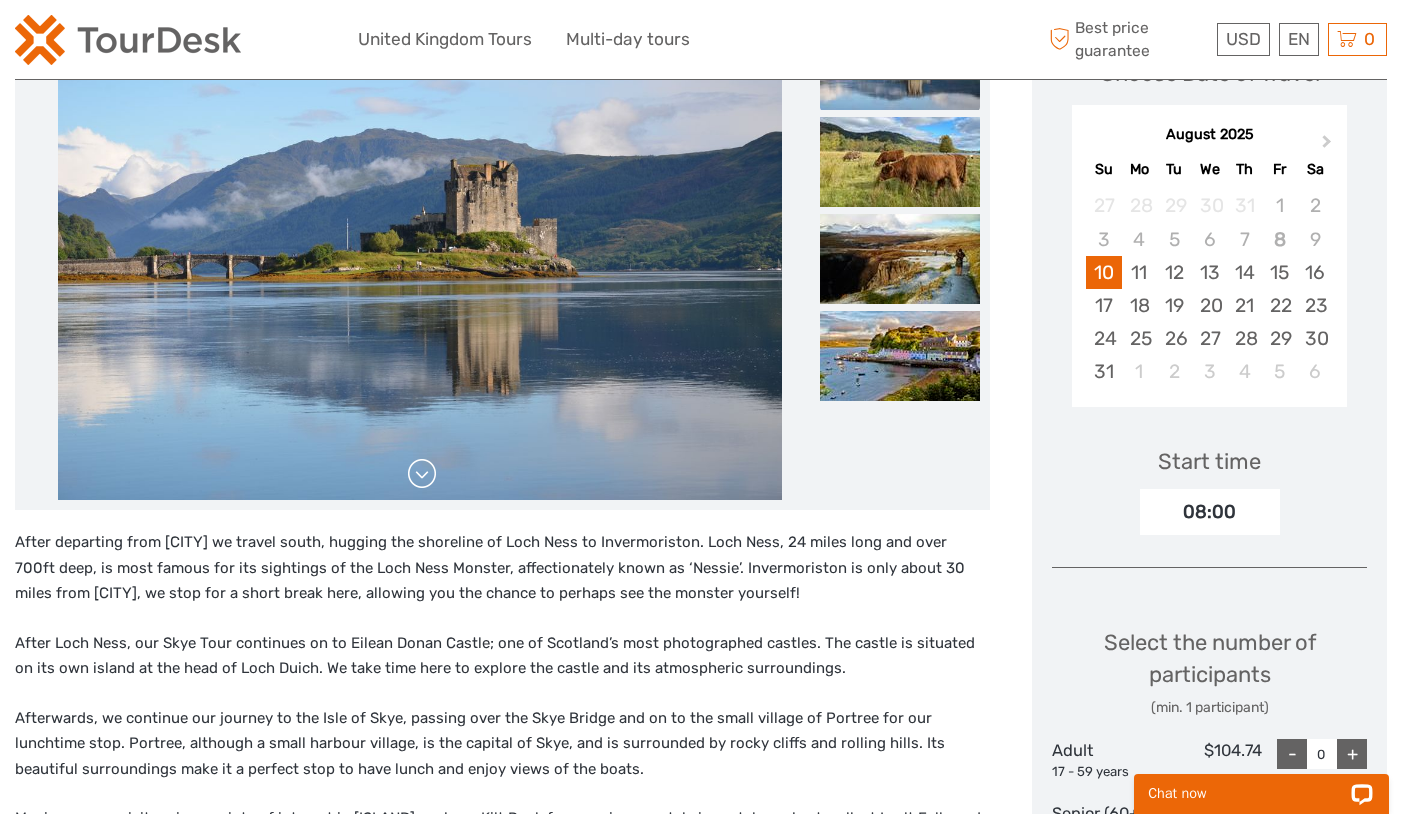 click at bounding box center (422, 474) 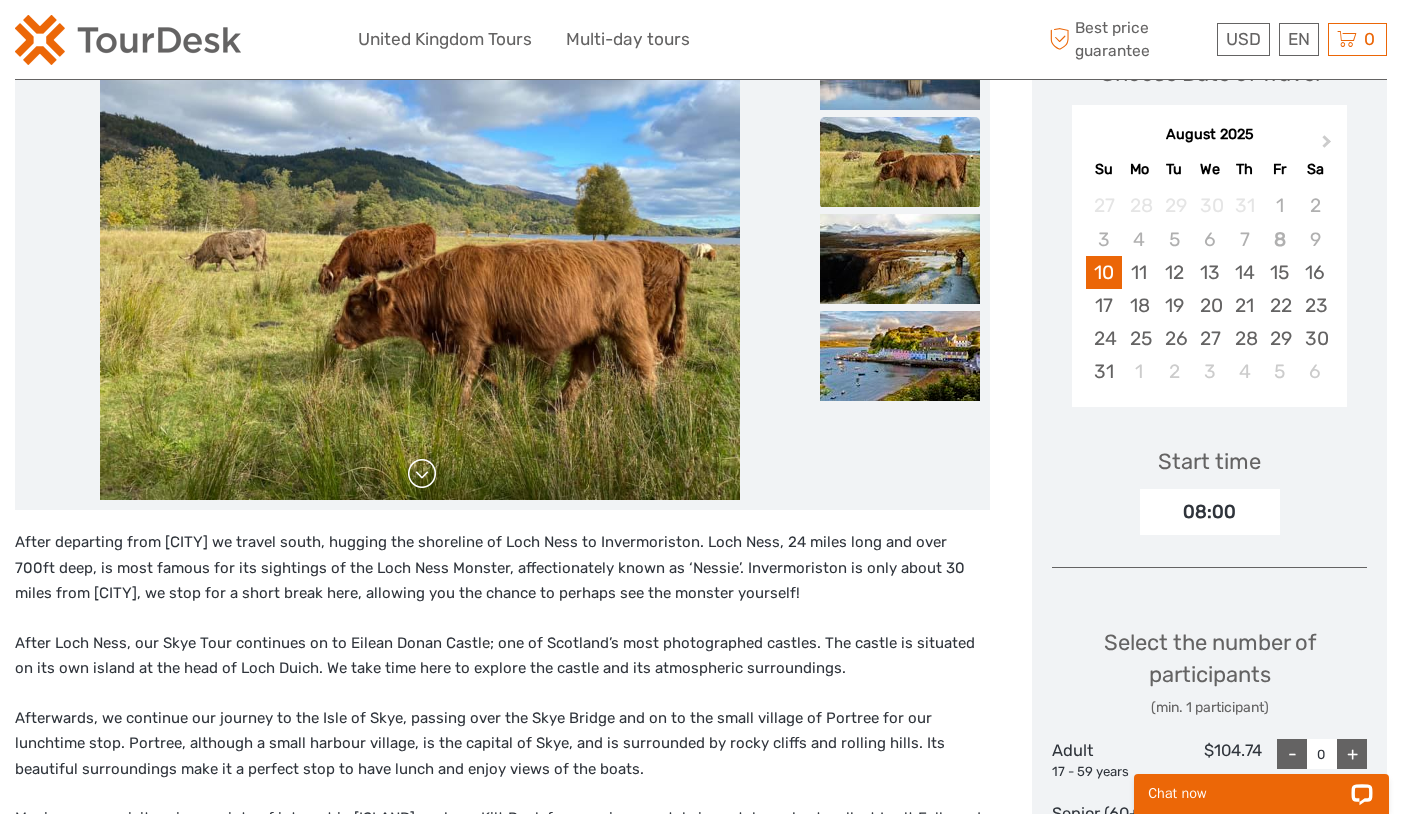 click at bounding box center (422, 474) 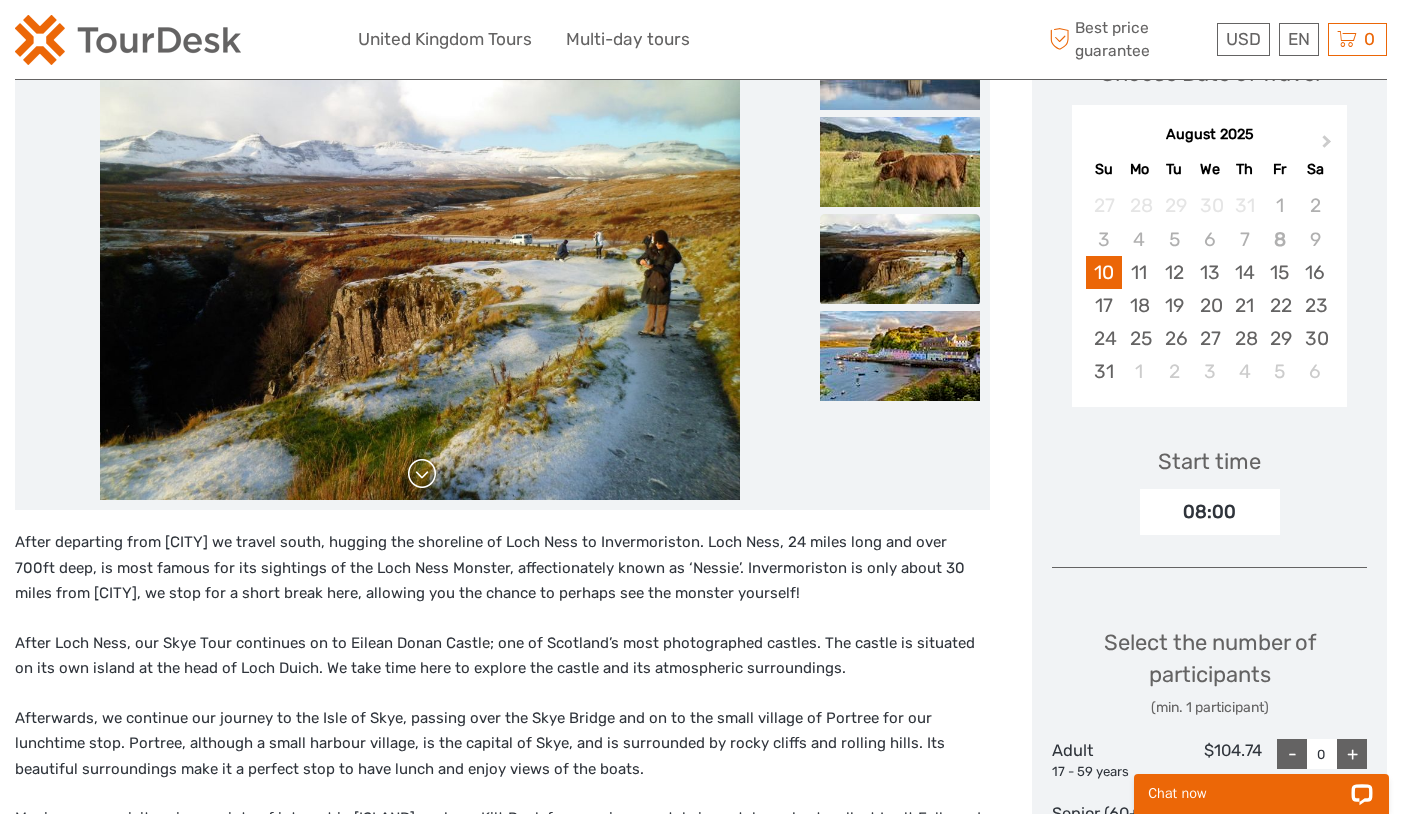 click at bounding box center (422, 474) 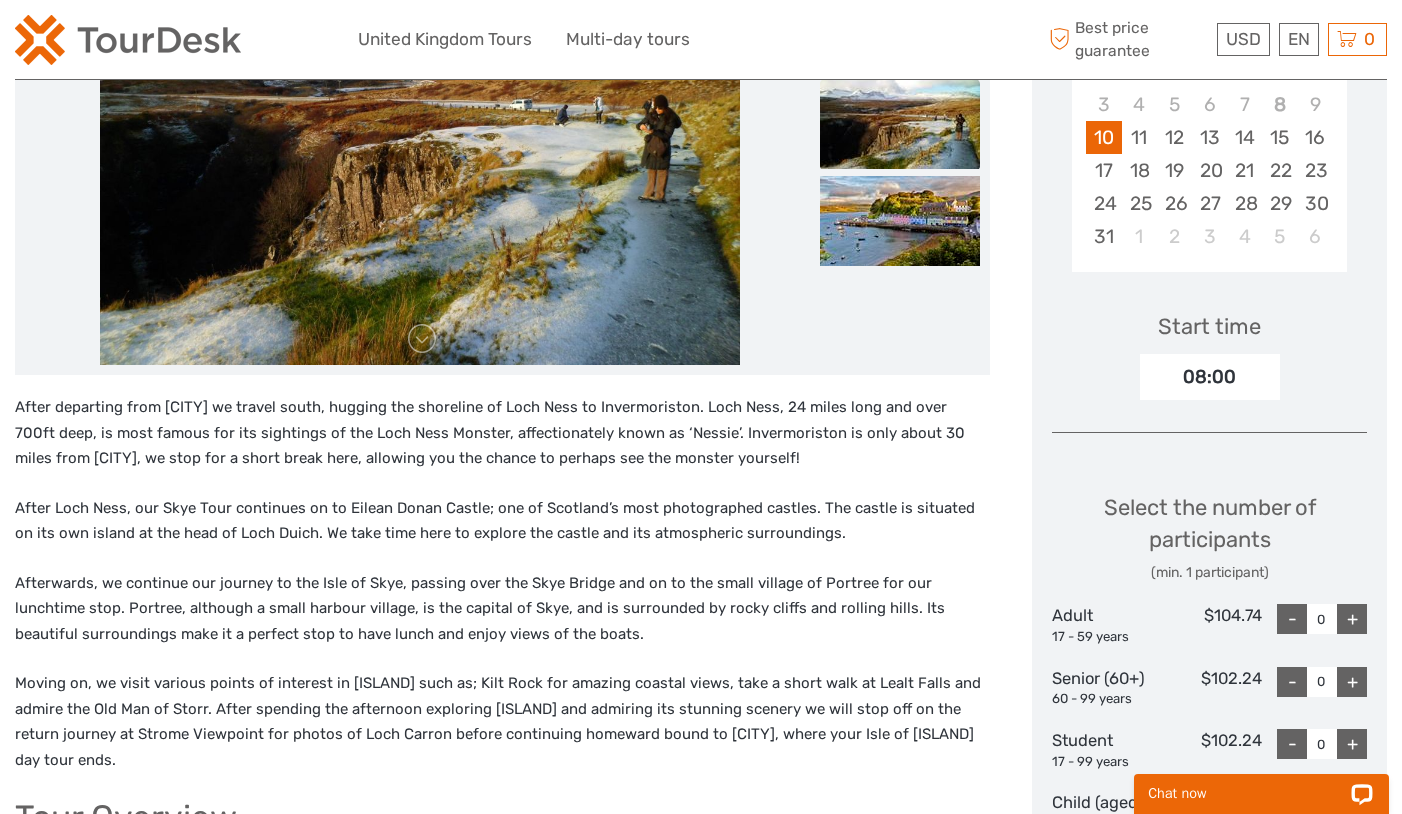 scroll, scrollTop: 459, scrollLeft: 0, axis: vertical 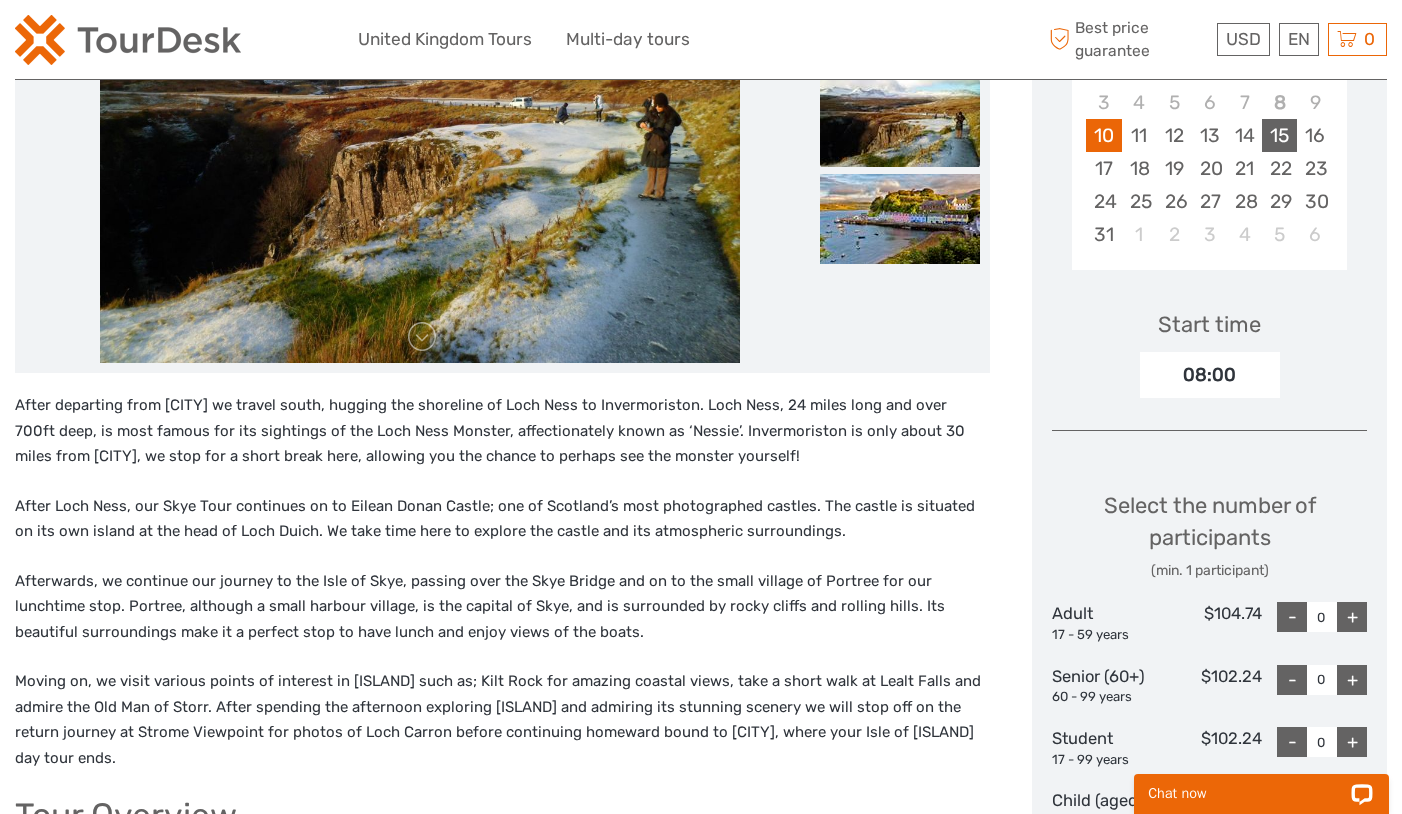 click on "15" at bounding box center (1279, 135) 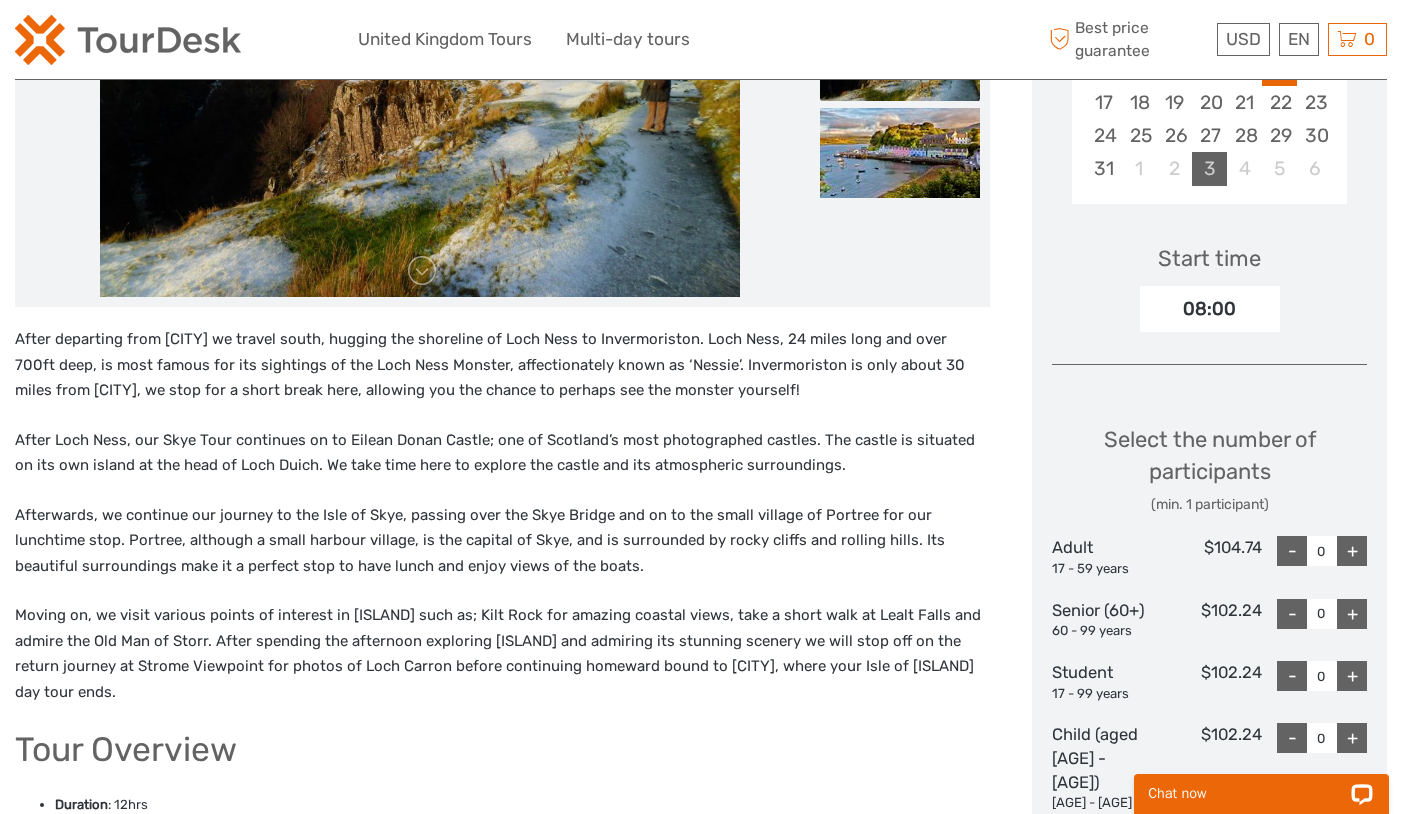 scroll, scrollTop: 571, scrollLeft: 0, axis: vertical 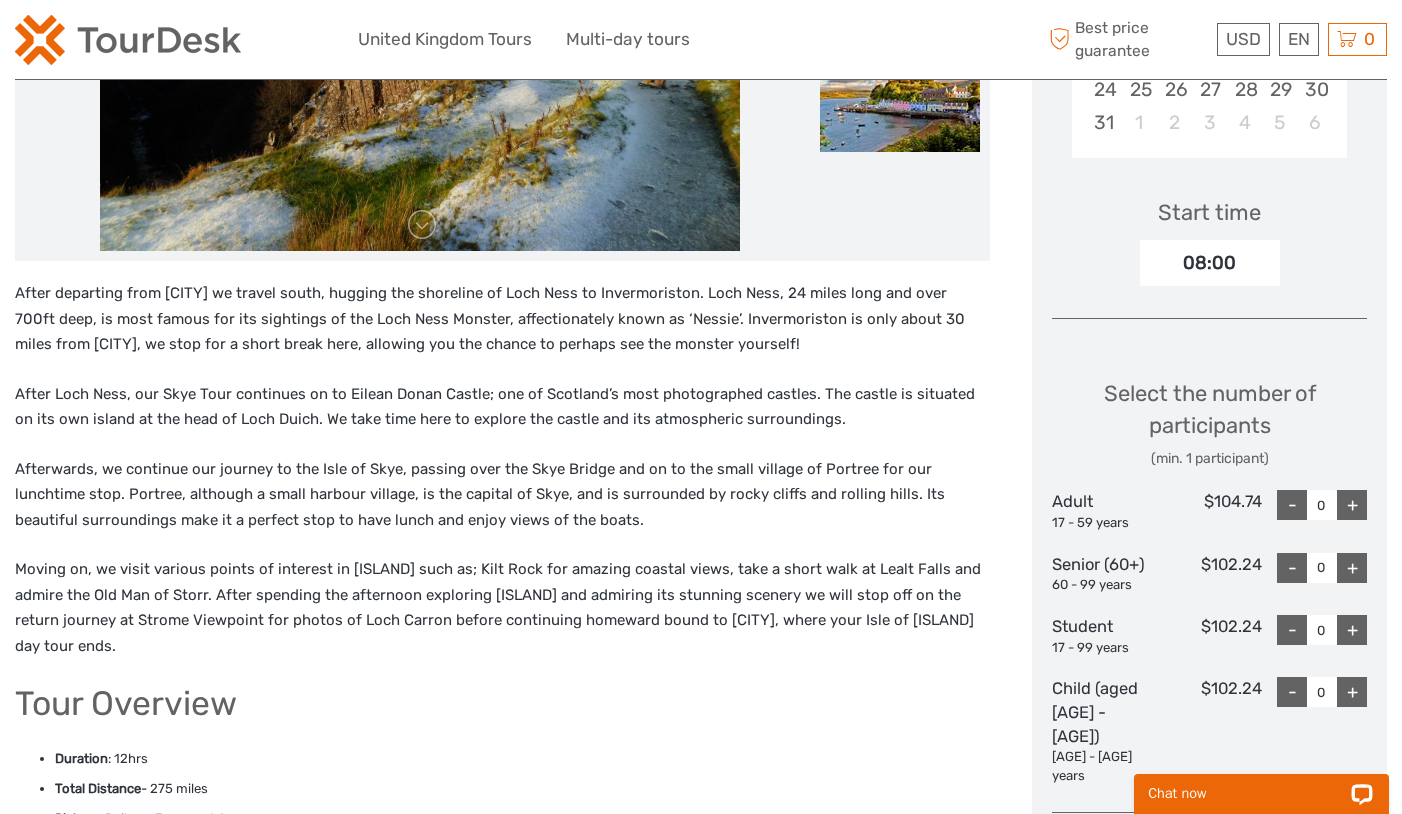 click on "+" at bounding box center [1352, 505] 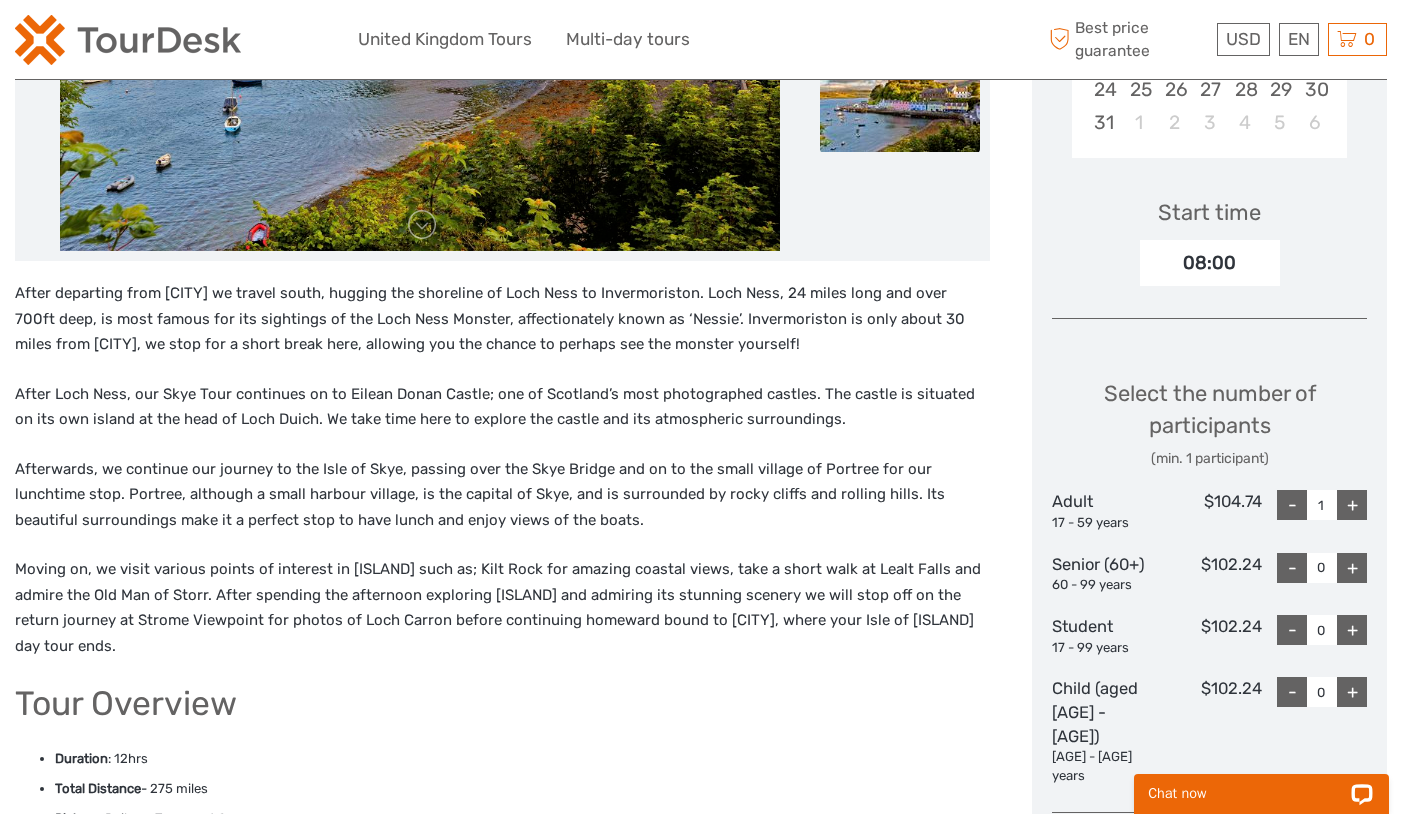 click on "+" at bounding box center (1352, 505) 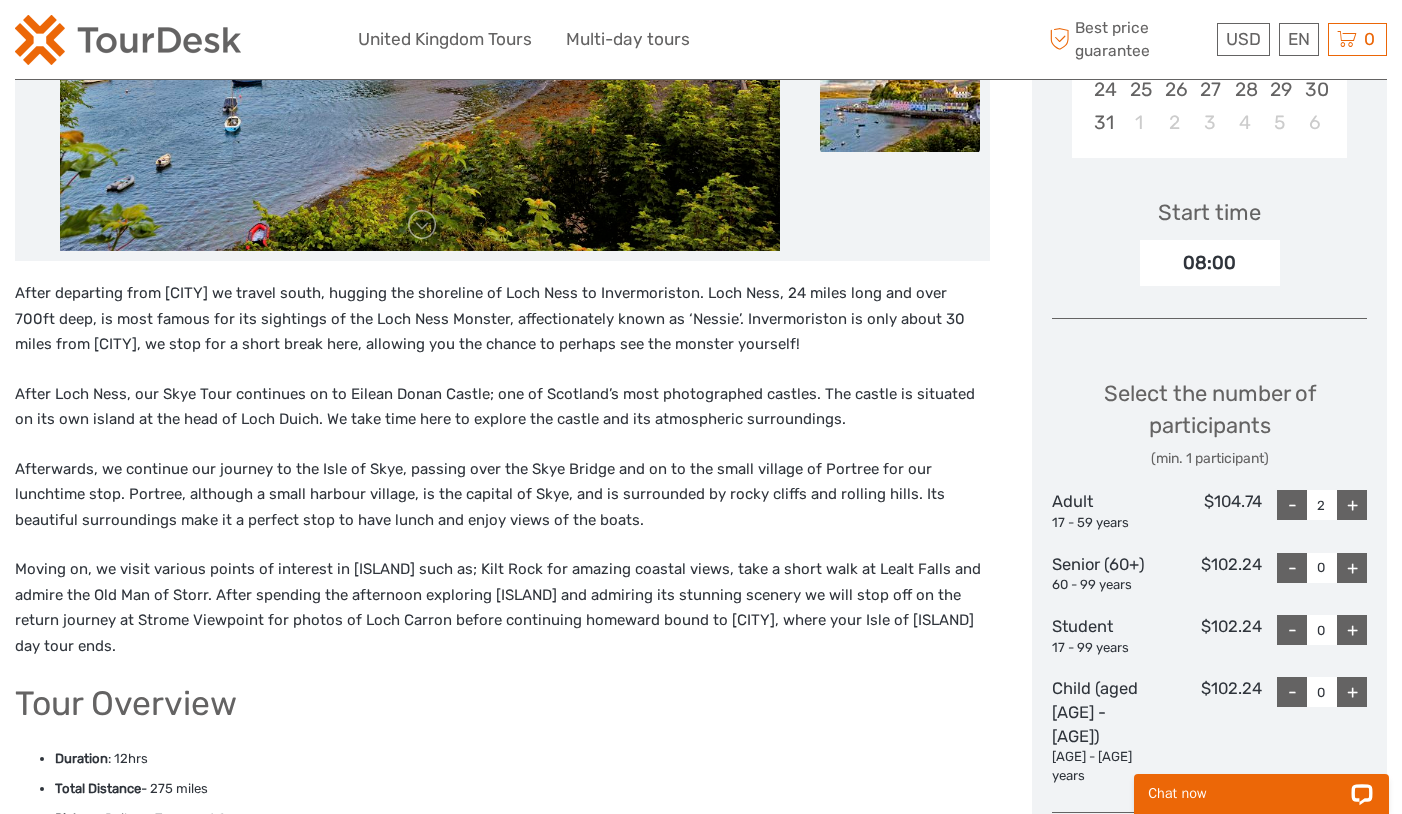 click on "+" at bounding box center [1352, 568] 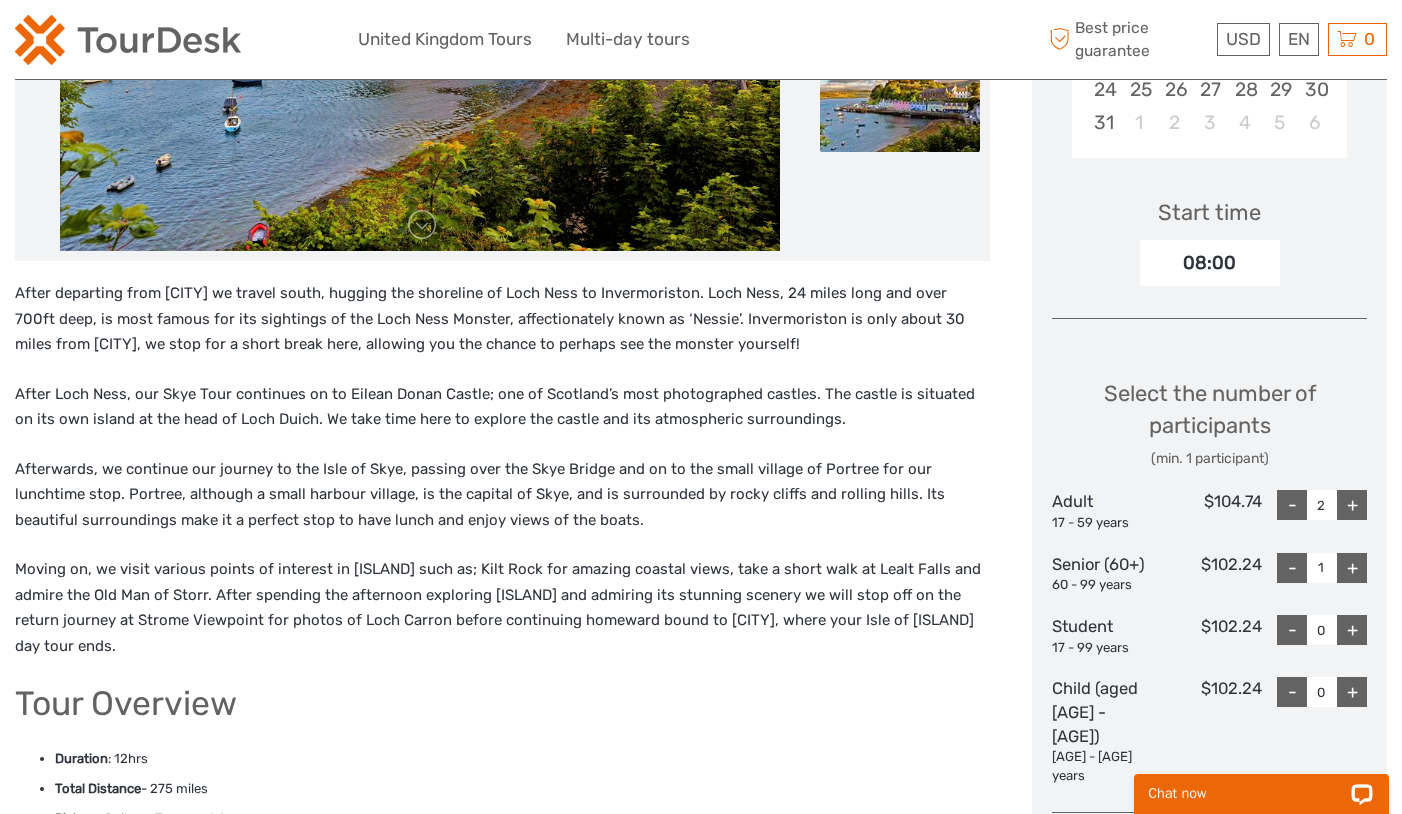 click on "+" at bounding box center [1352, 692] 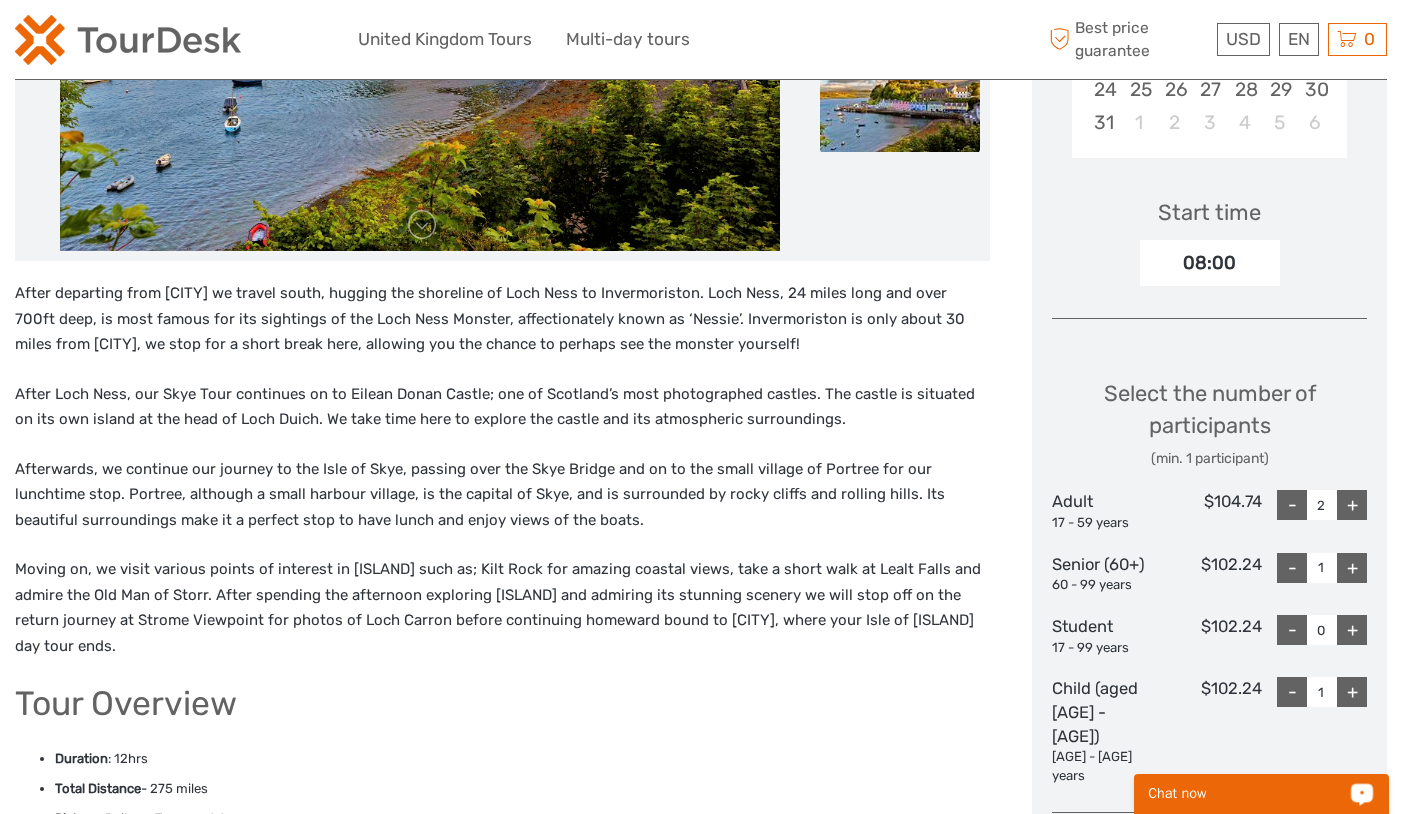 click on "Chat now" at bounding box center (1261, 794) 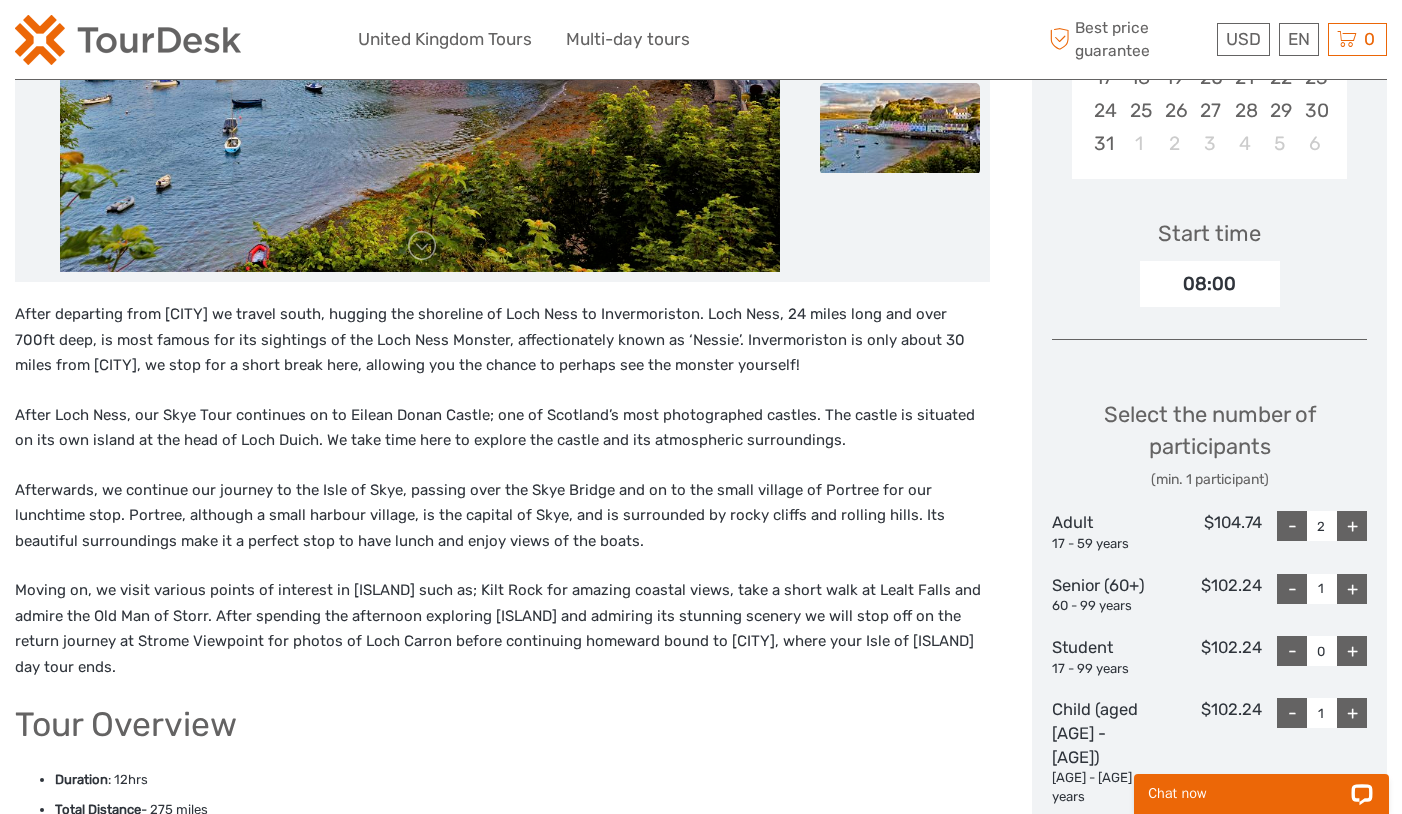 scroll, scrollTop: 560, scrollLeft: 0, axis: vertical 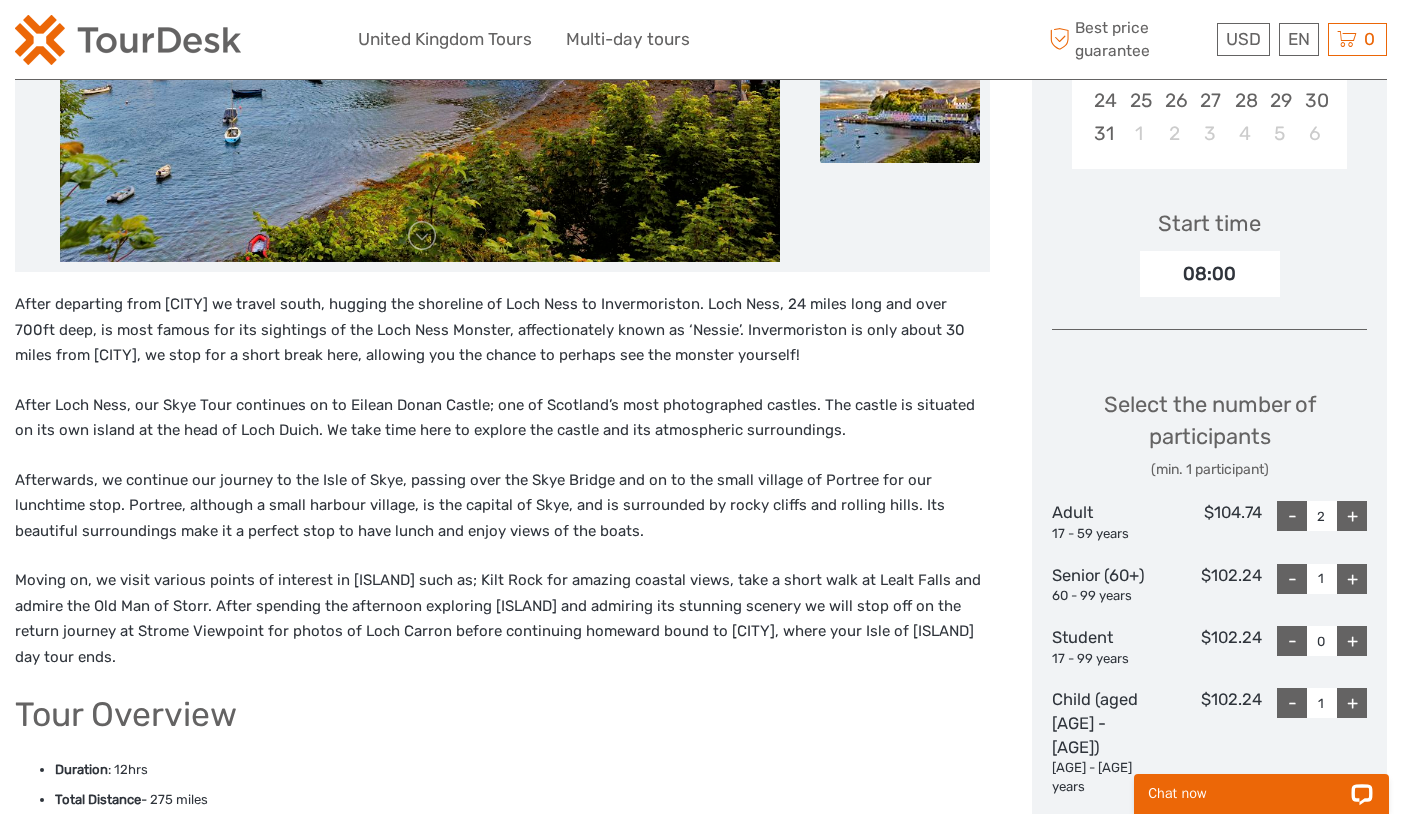 click on "Choose Date of Travel Next Month August 2025 Su Mo Tu We Th Fr Sa 27 28 29 30 31 1 2 3 4 5 6 7 8 9 10 11 12 13 14 15 16 17 18 19 20 21 22 23 24 25 26 27 28 29 30 31 1 2 3 4 5 6 Start time 08:00 Select the number of participants (min. 1 participant) Adult 17 - 59 years $104.74 - 2 + Senior (60+) 60 - 99 years $102.24 - 1 + Student 17 - 99 years $102.24 - 0 + Child (aged 4 - 16) 4 - 16 years $102.24 - 1 + Total :  $413.96 Best price guarantee ADD TO CART EXPRESS CHECKOUT" at bounding box center (1209, 407) 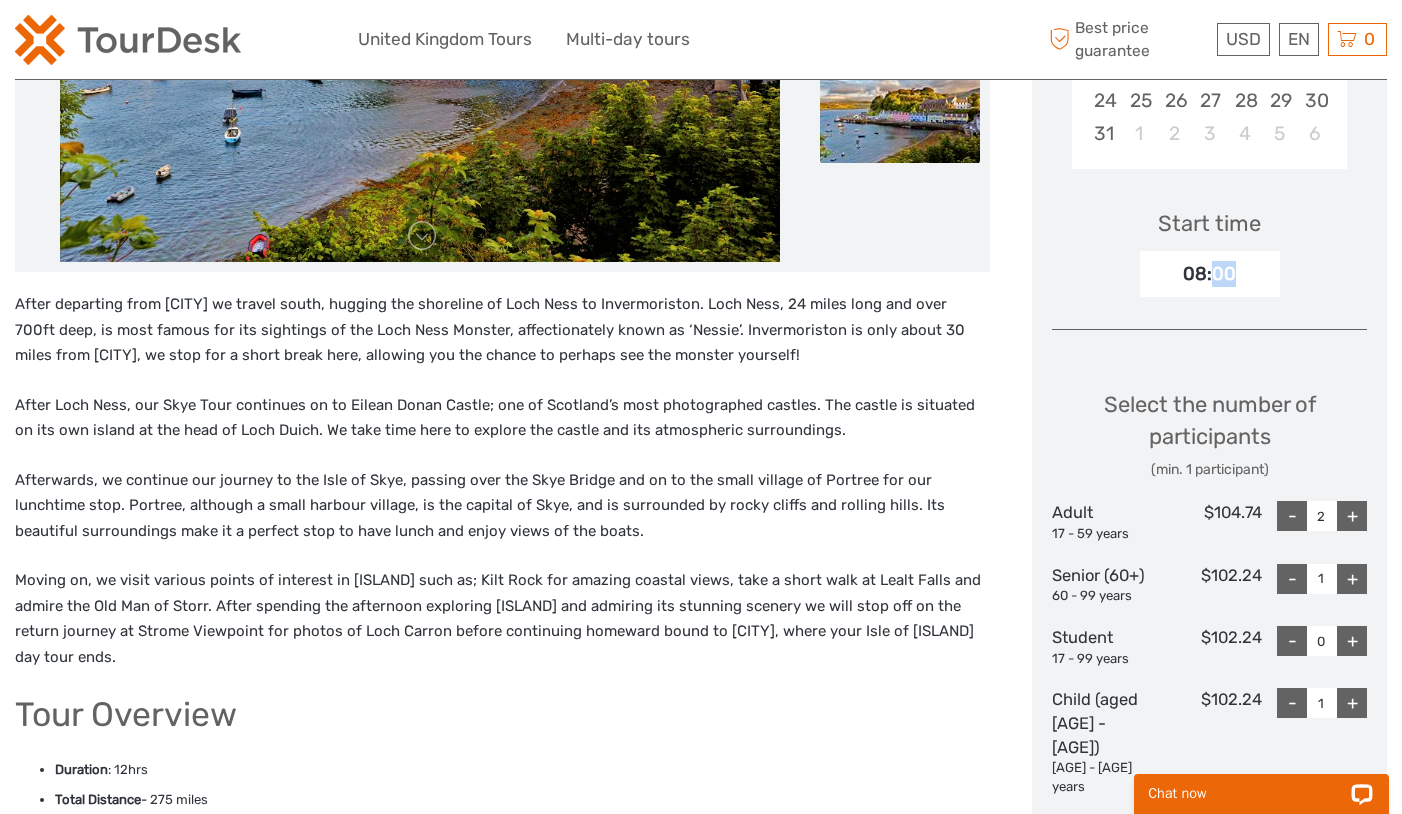 click on "08:00" at bounding box center (1210, 274) 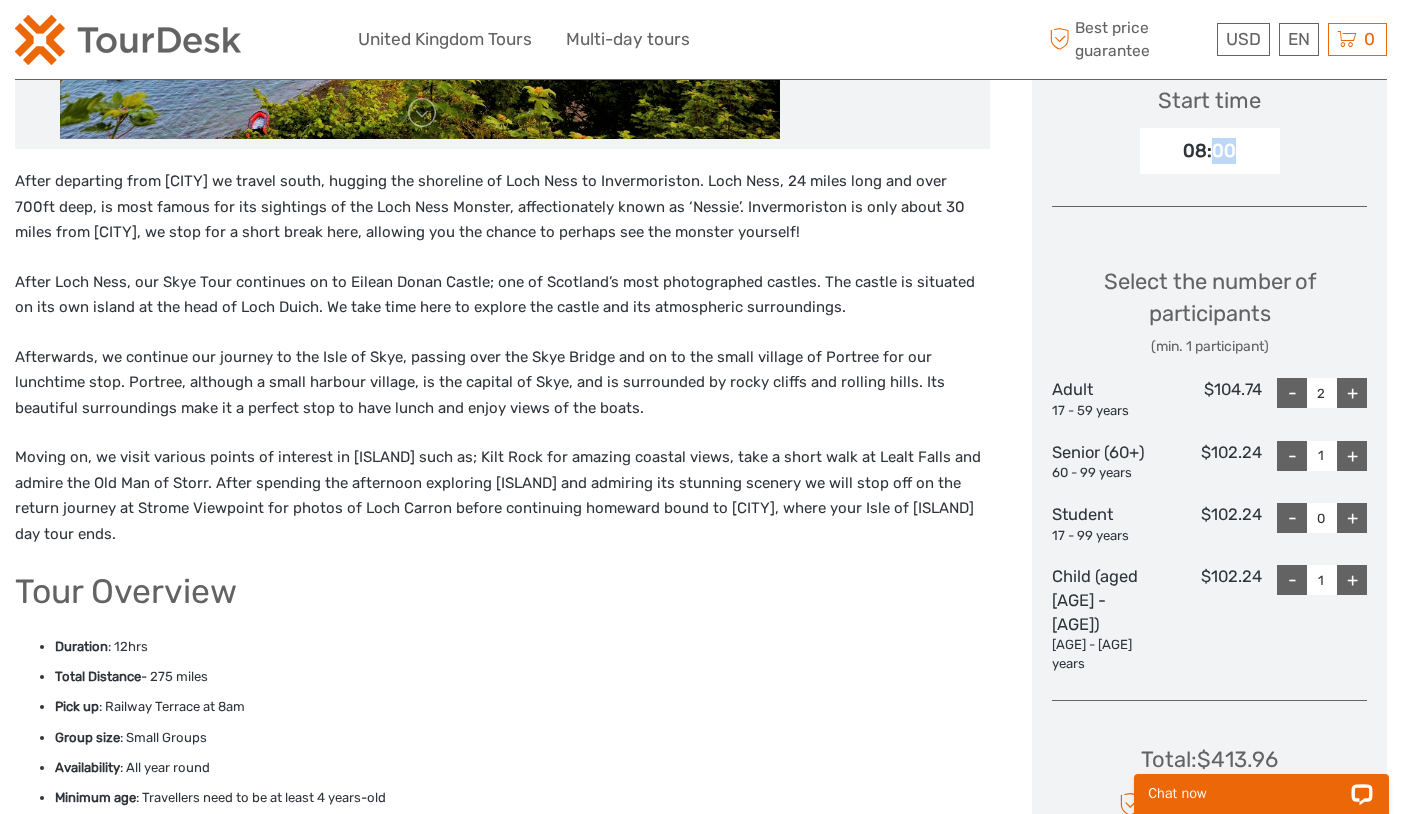 scroll, scrollTop: 685, scrollLeft: 0, axis: vertical 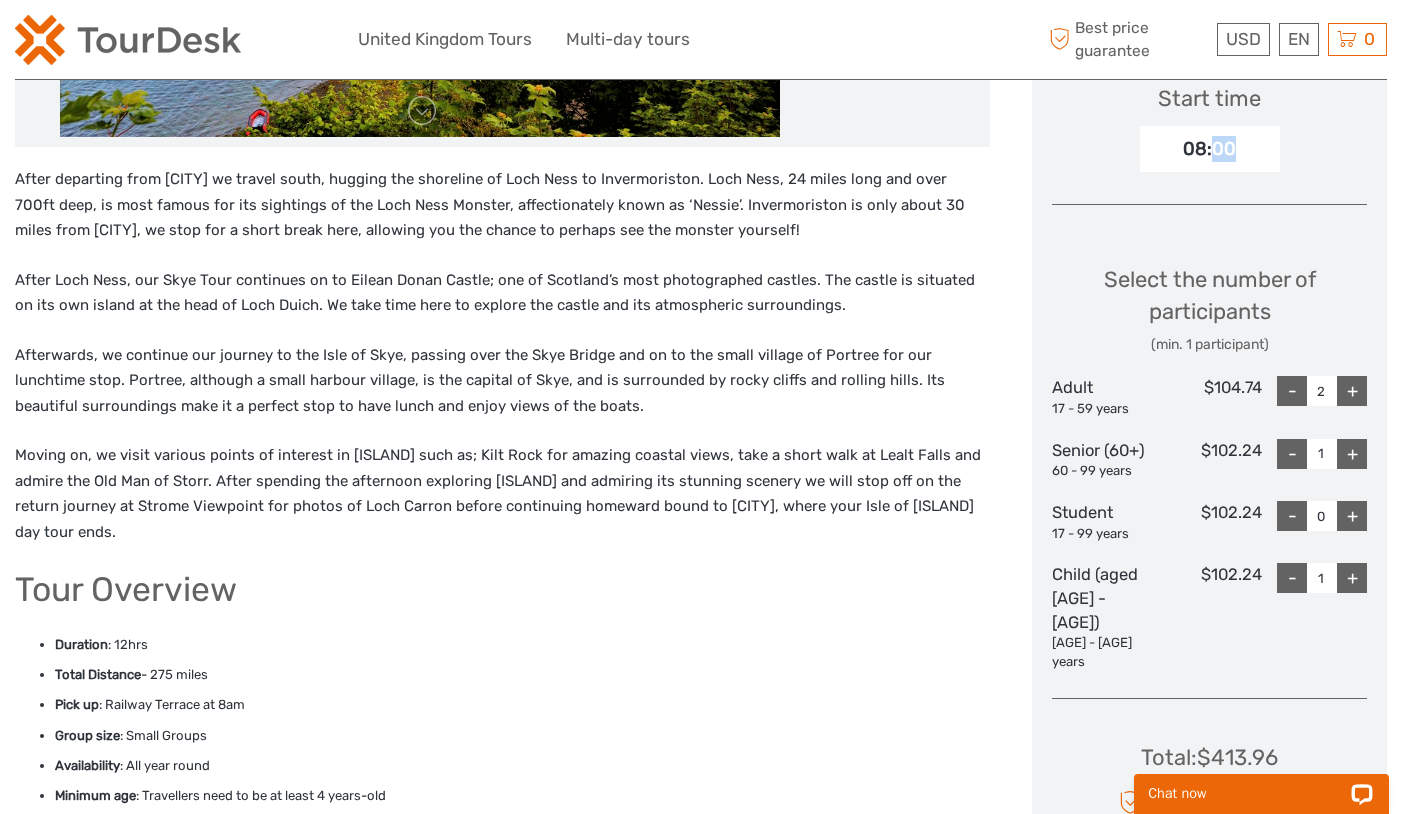 click on "Select the number of participants (min. 1 participant)" at bounding box center (1209, 309) 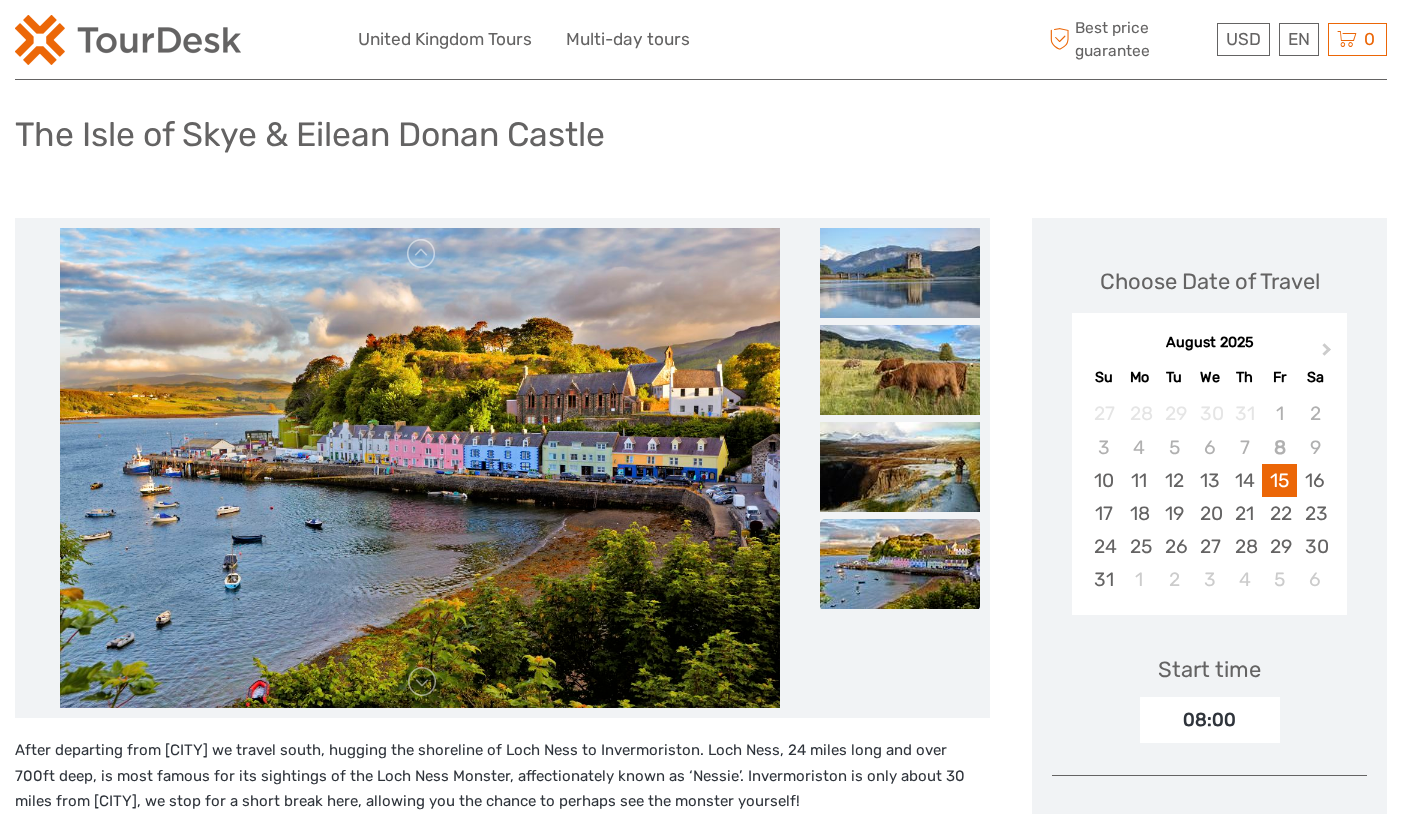 scroll, scrollTop: 0, scrollLeft: 0, axis: both 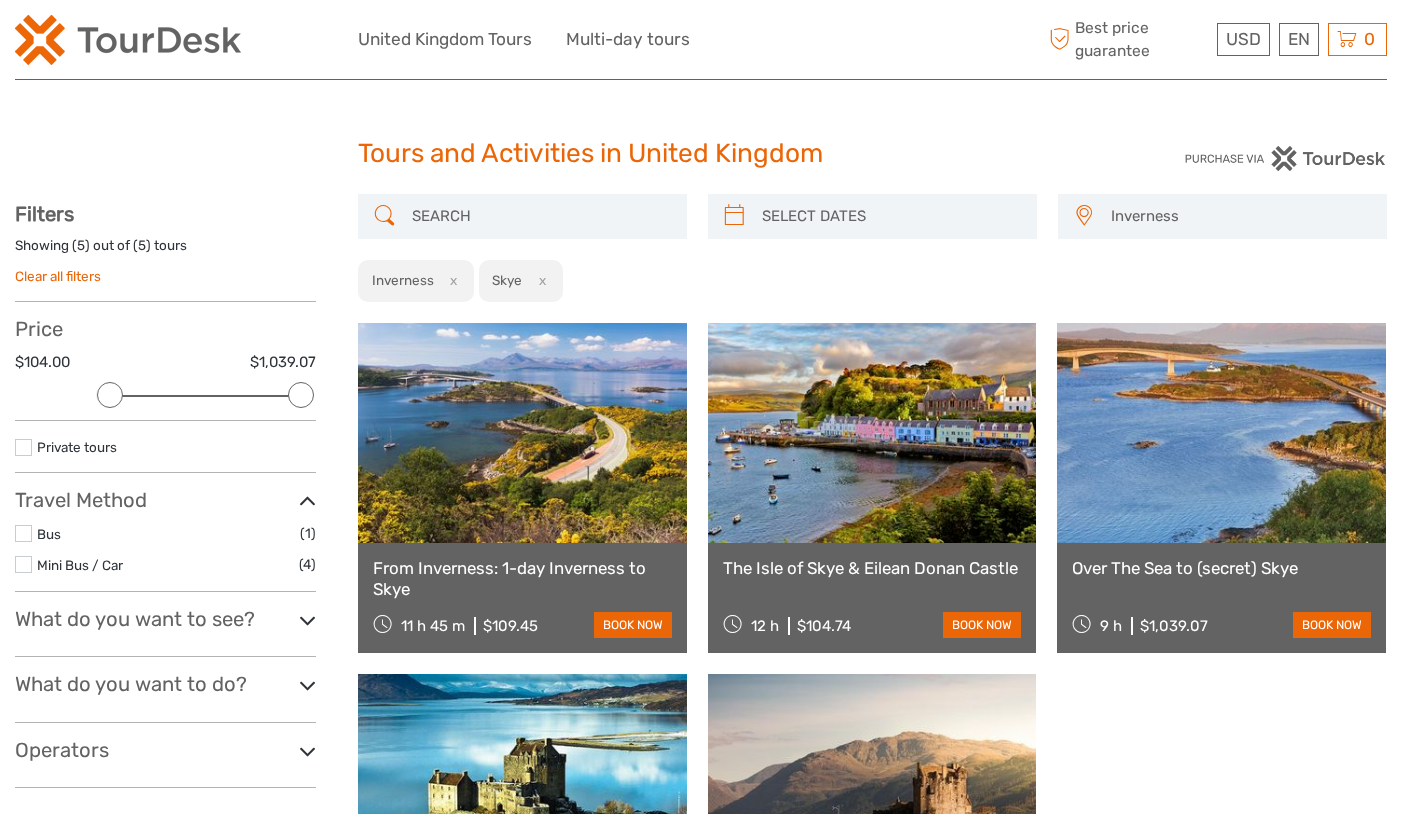 click at bounding box center [540, 216] 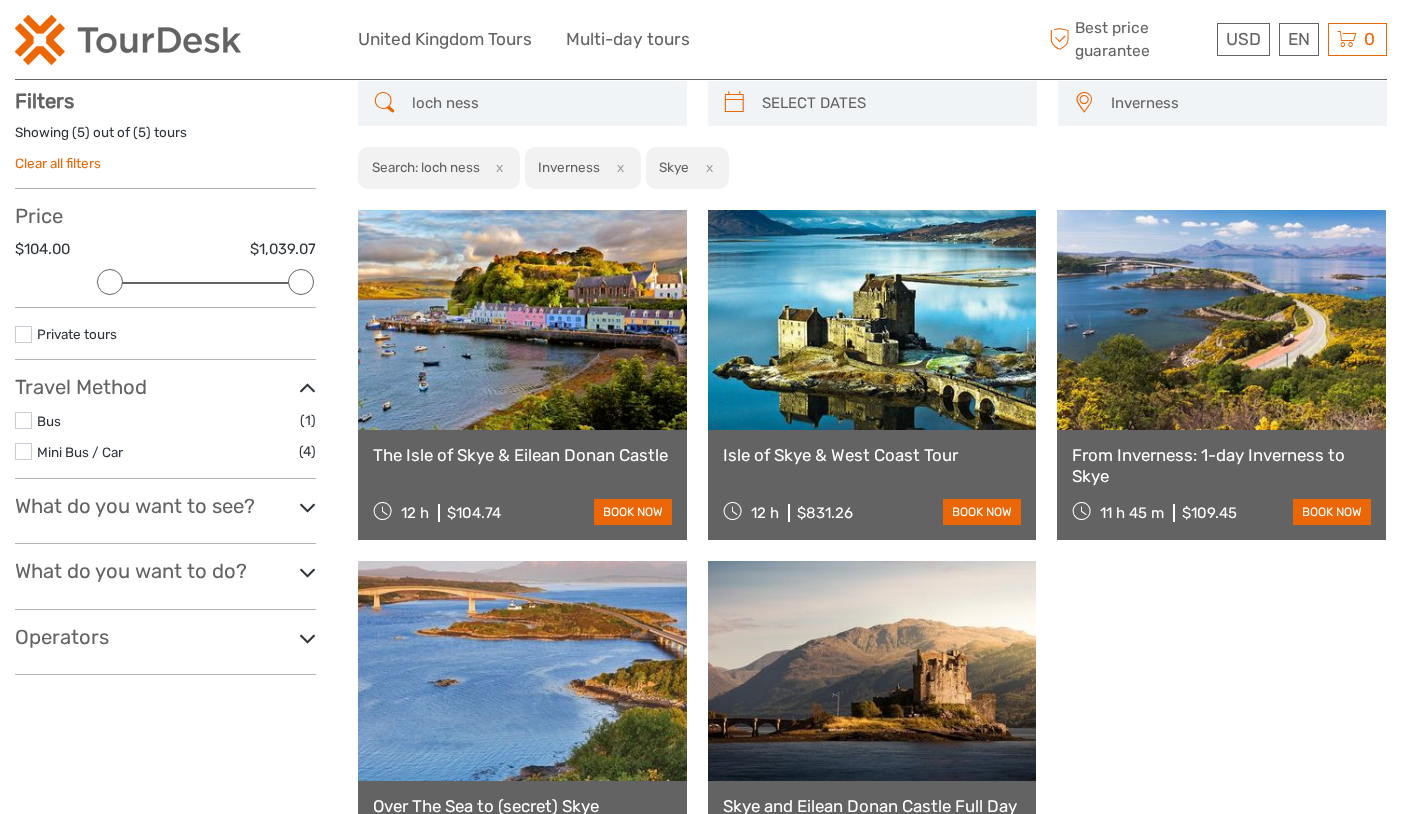 scroll, scrollTop: 113, scrollLeft: 0, axis: vertical 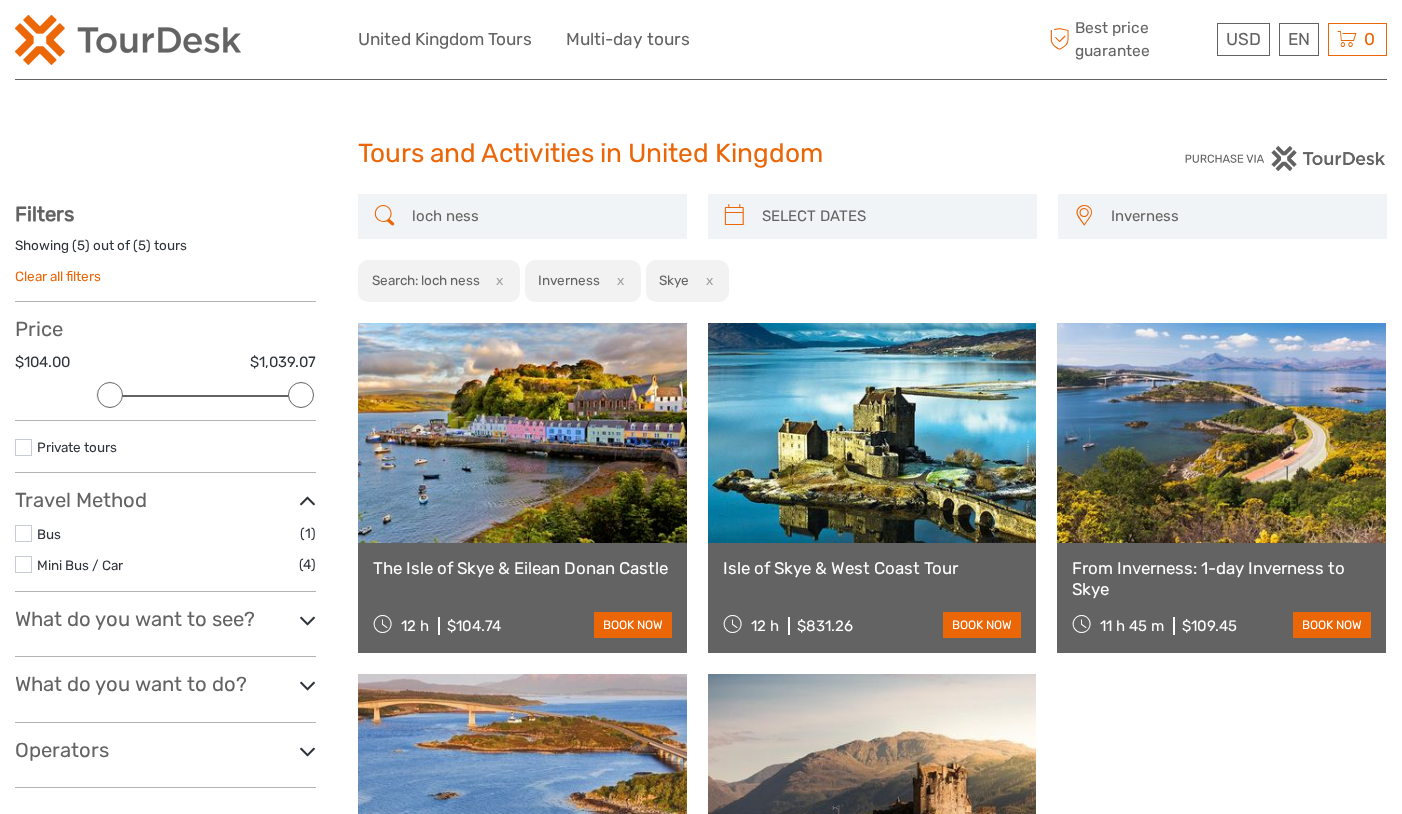 click on "x" at bounding box center (705, 280) 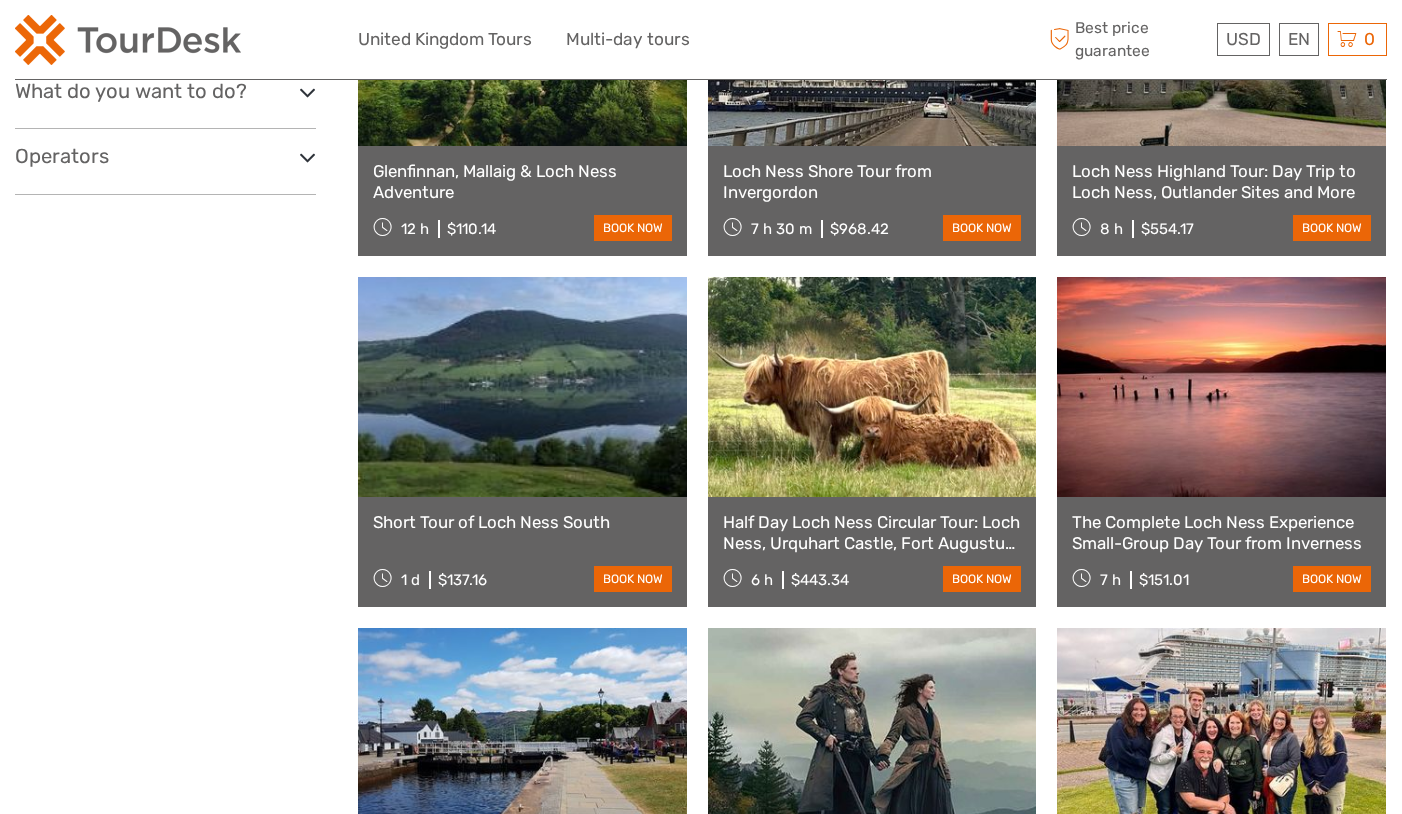 scroll, scrollTop: 753, scrollLeft: 0, axis: vertical 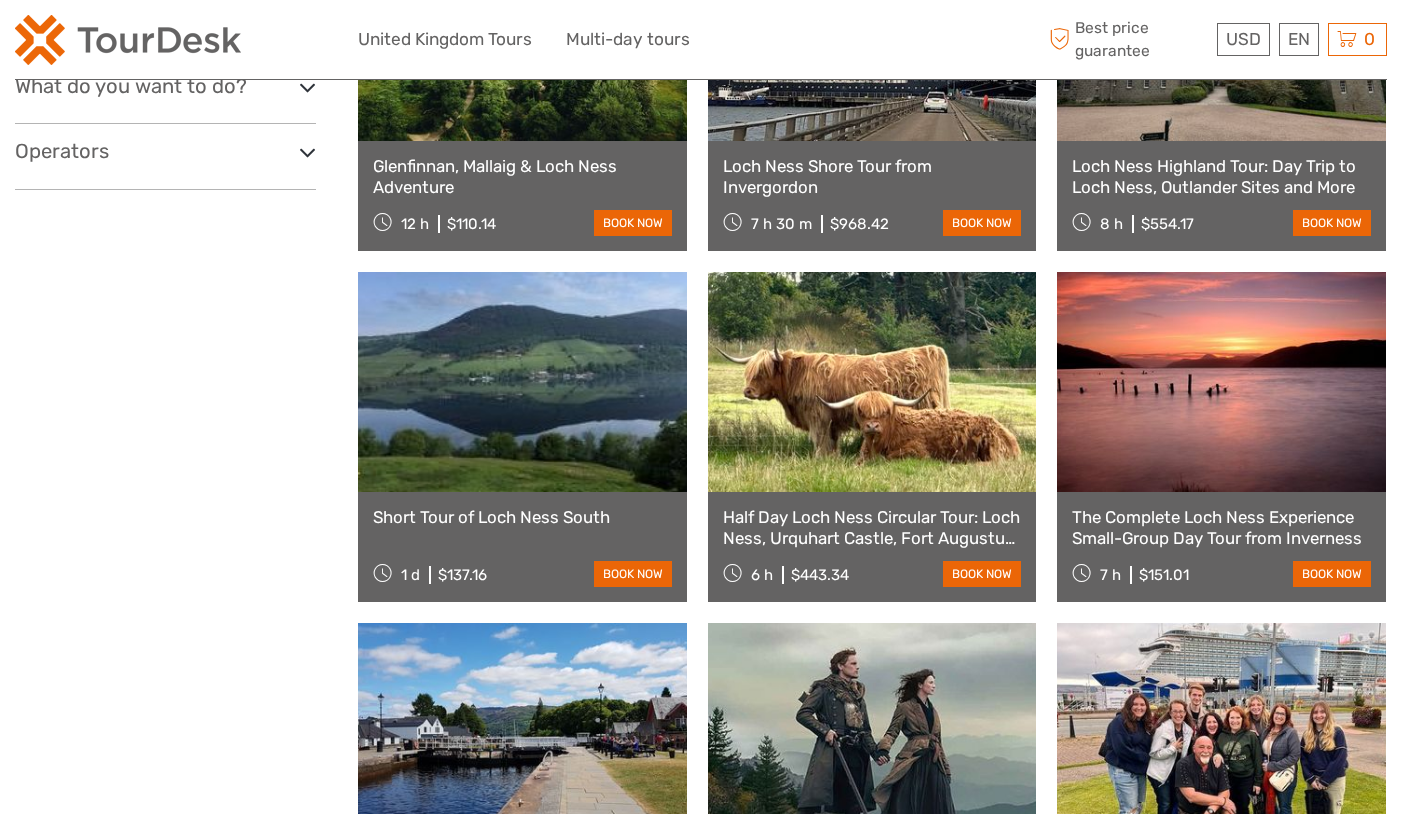 click at bounding box center [522, 382] 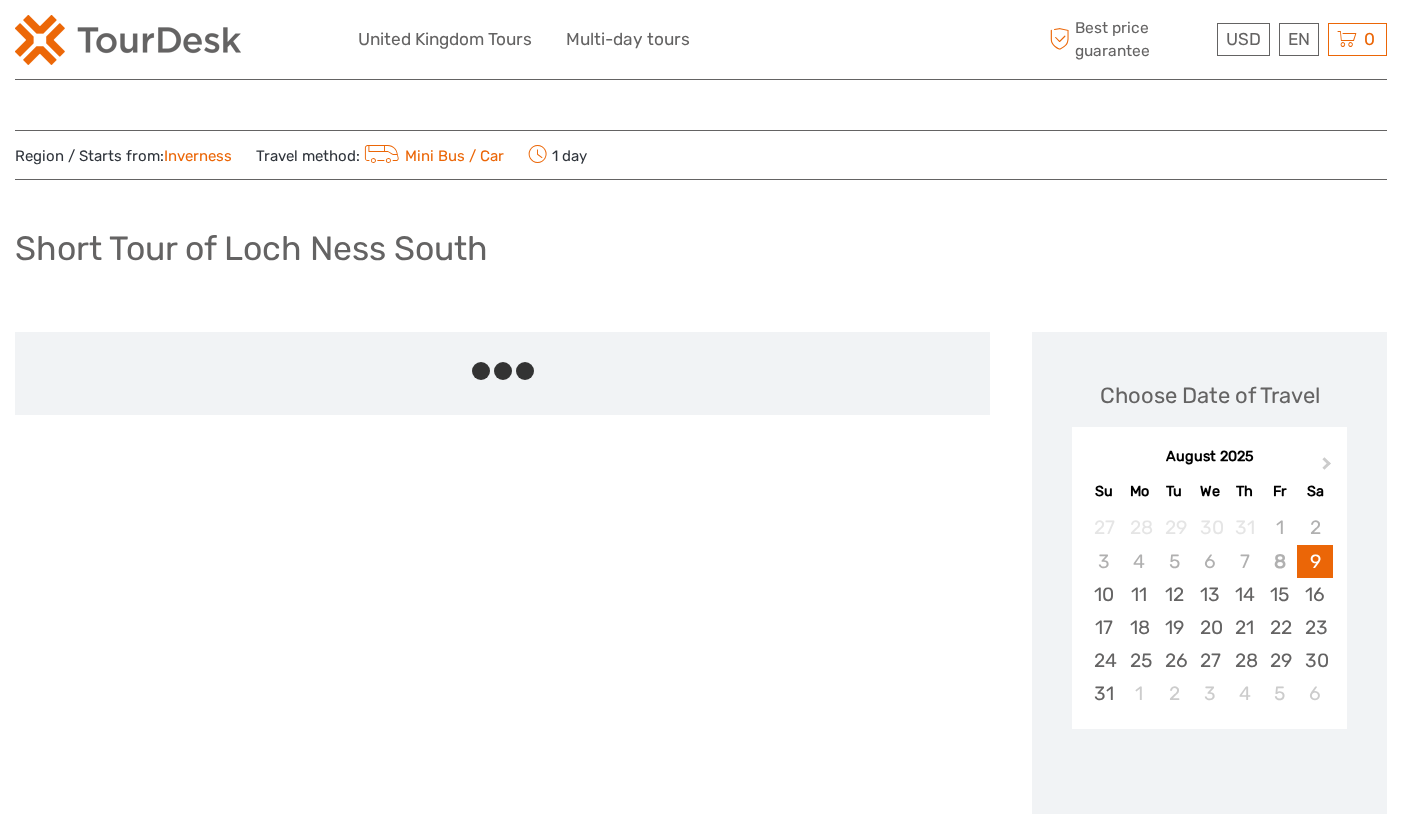 scroll, scrollTop: 0, scrollLeft: 0, axis: both 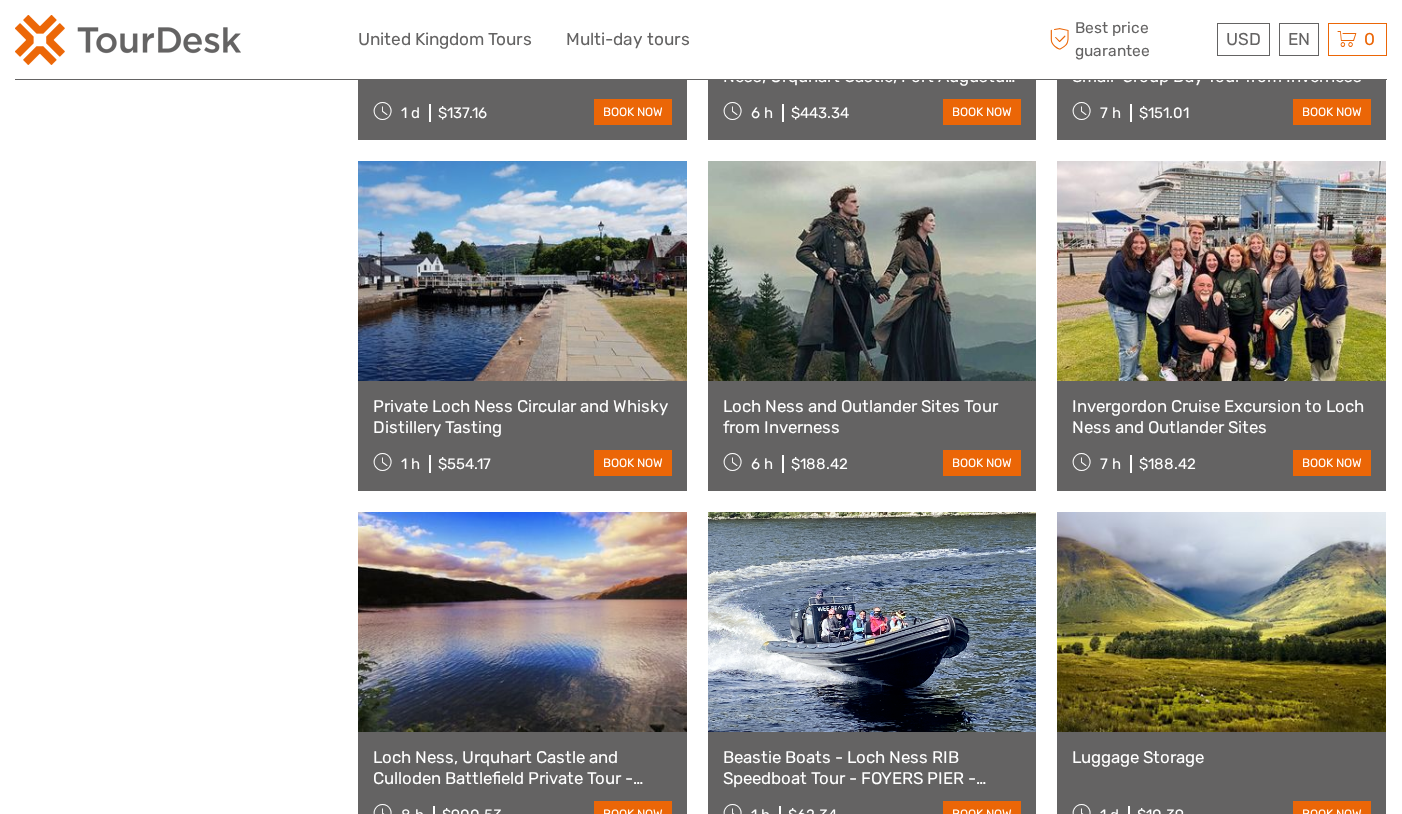 click at bounding box center [872, 271] 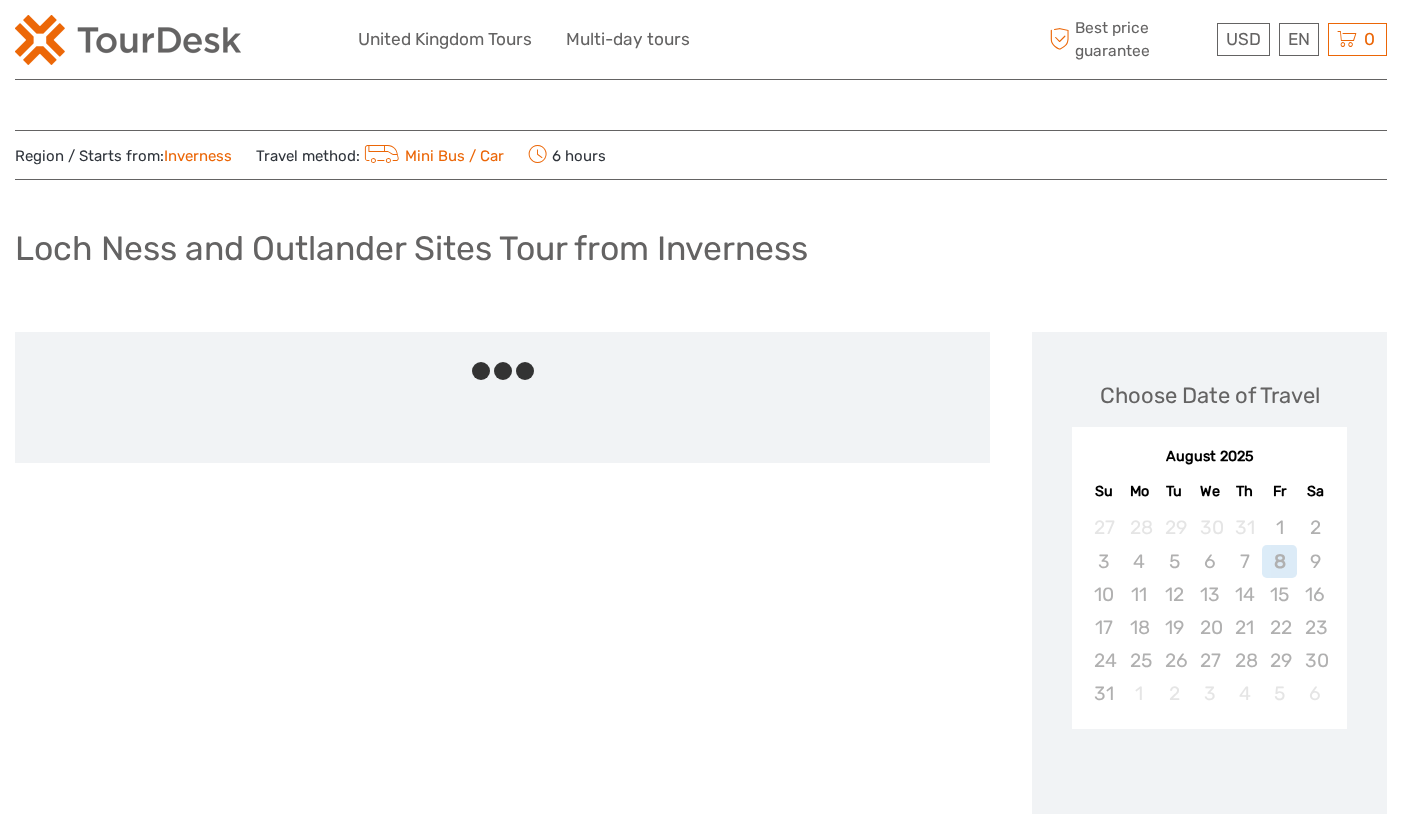 scroll, scrollTop: 0, scrollLeft: 0, axis: both 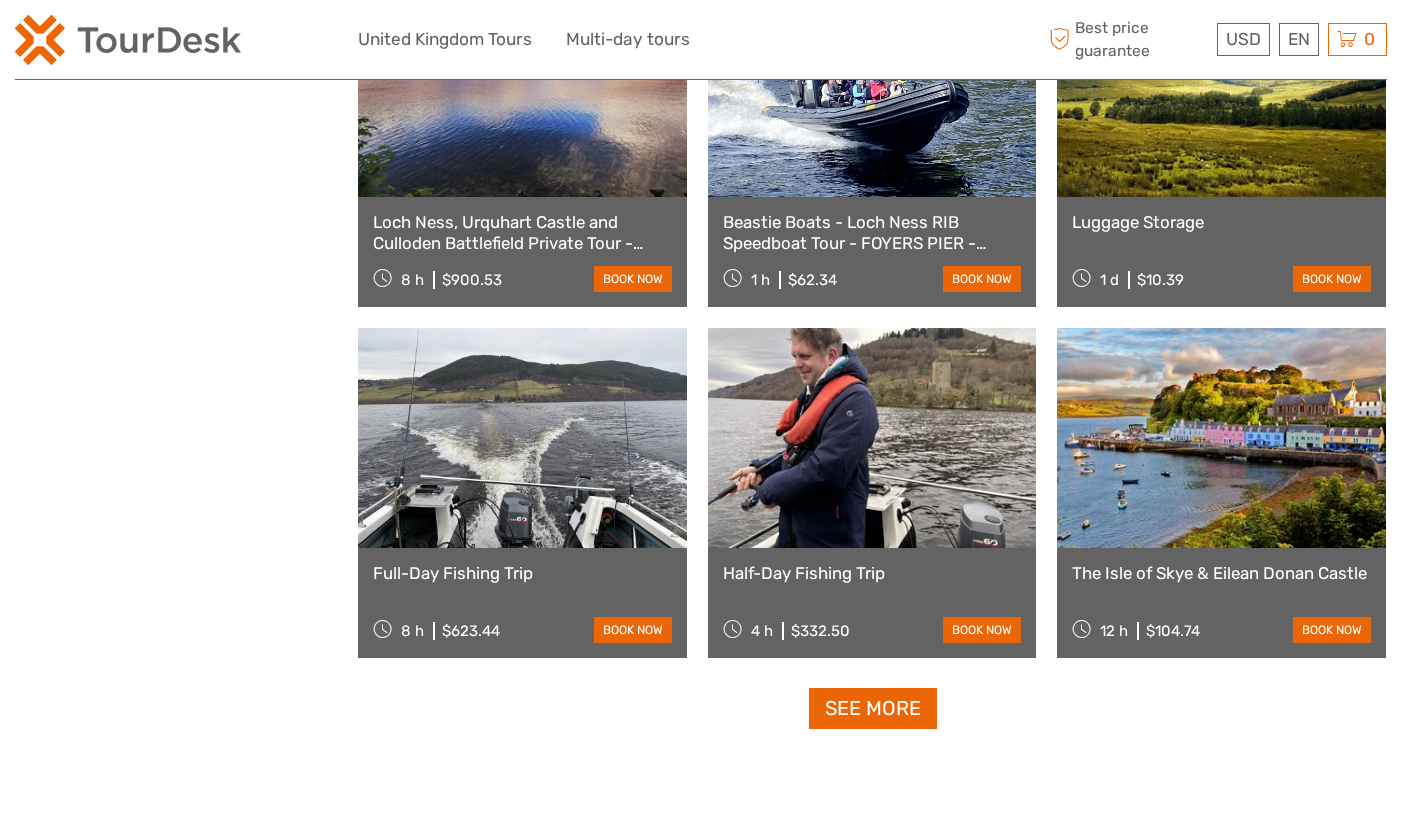 click at bounding box center (522, 438) 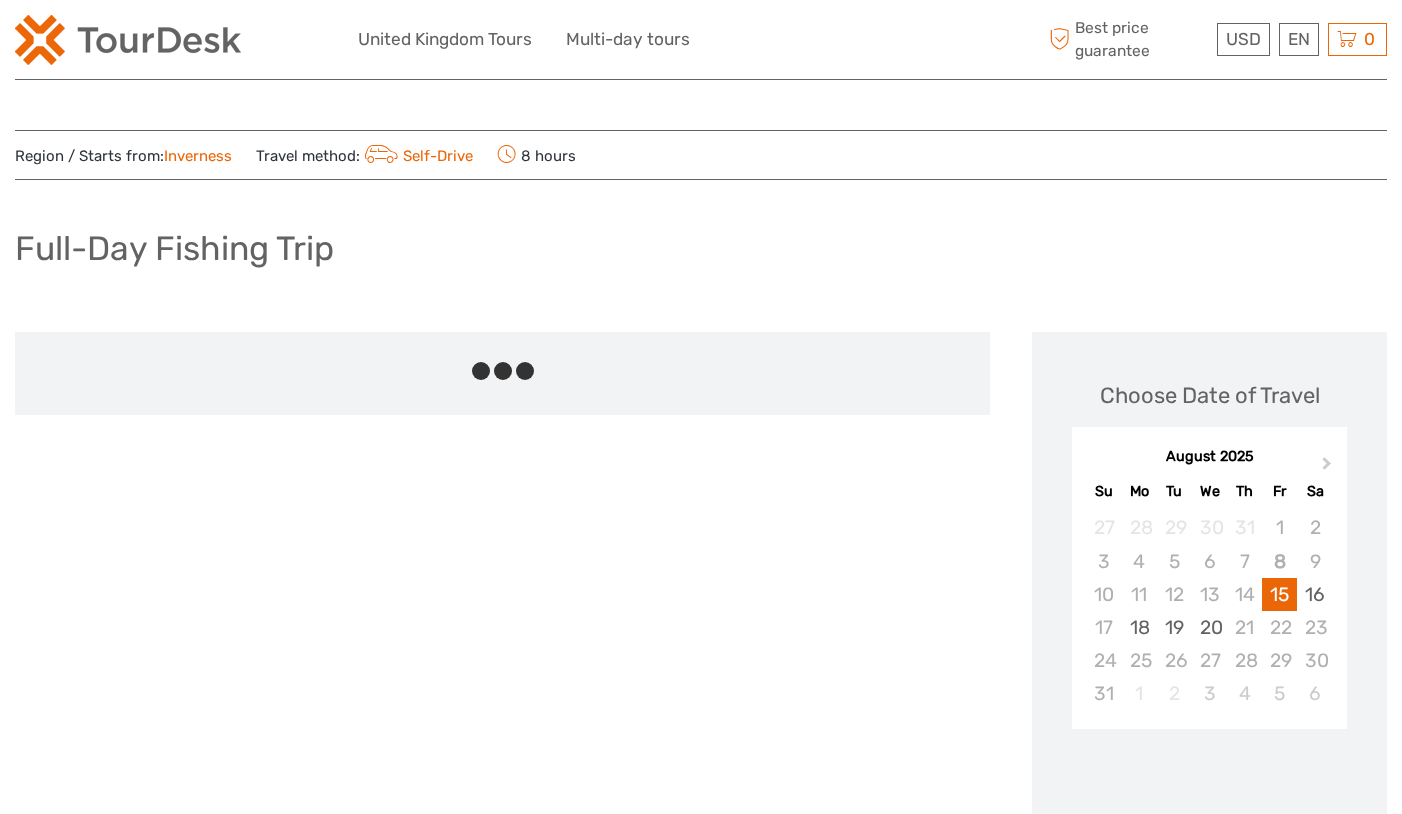 scroll, scrollTop: 0, scrollLeft: 0, axis: both 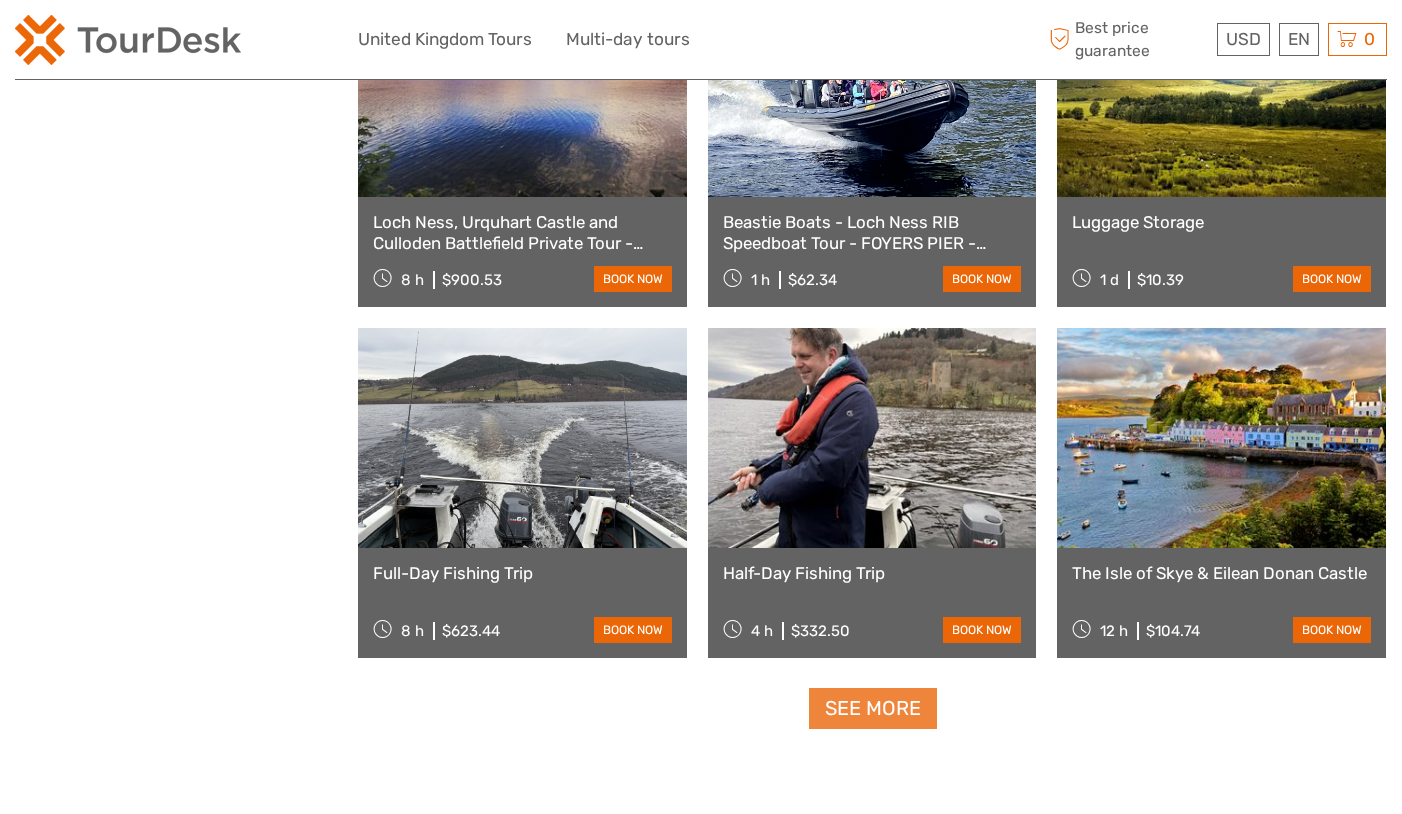 click on "See more" at bounding box center [873, 708] 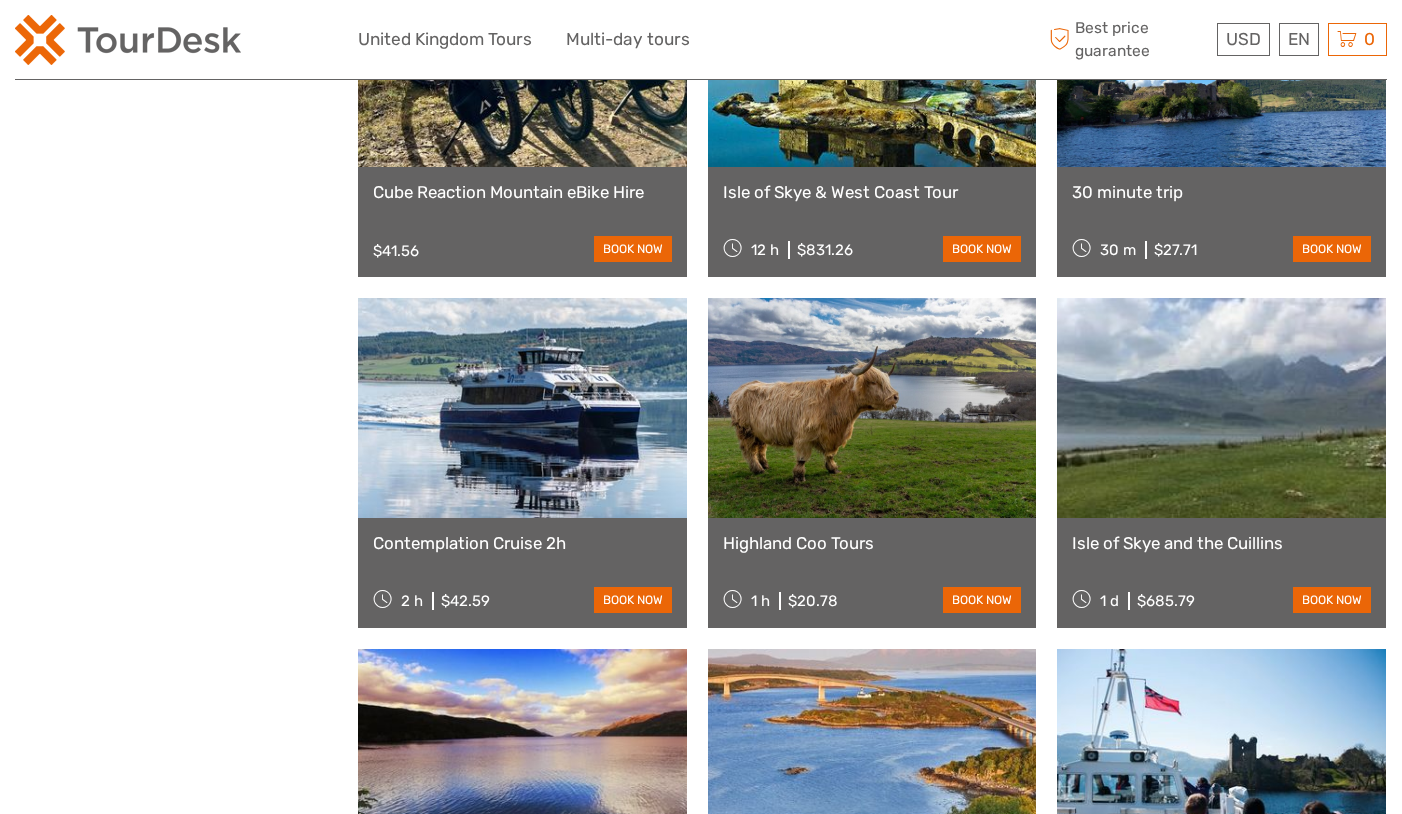 scroll, scrollTop: 2840, scrollLeft: 0, axis: vertical 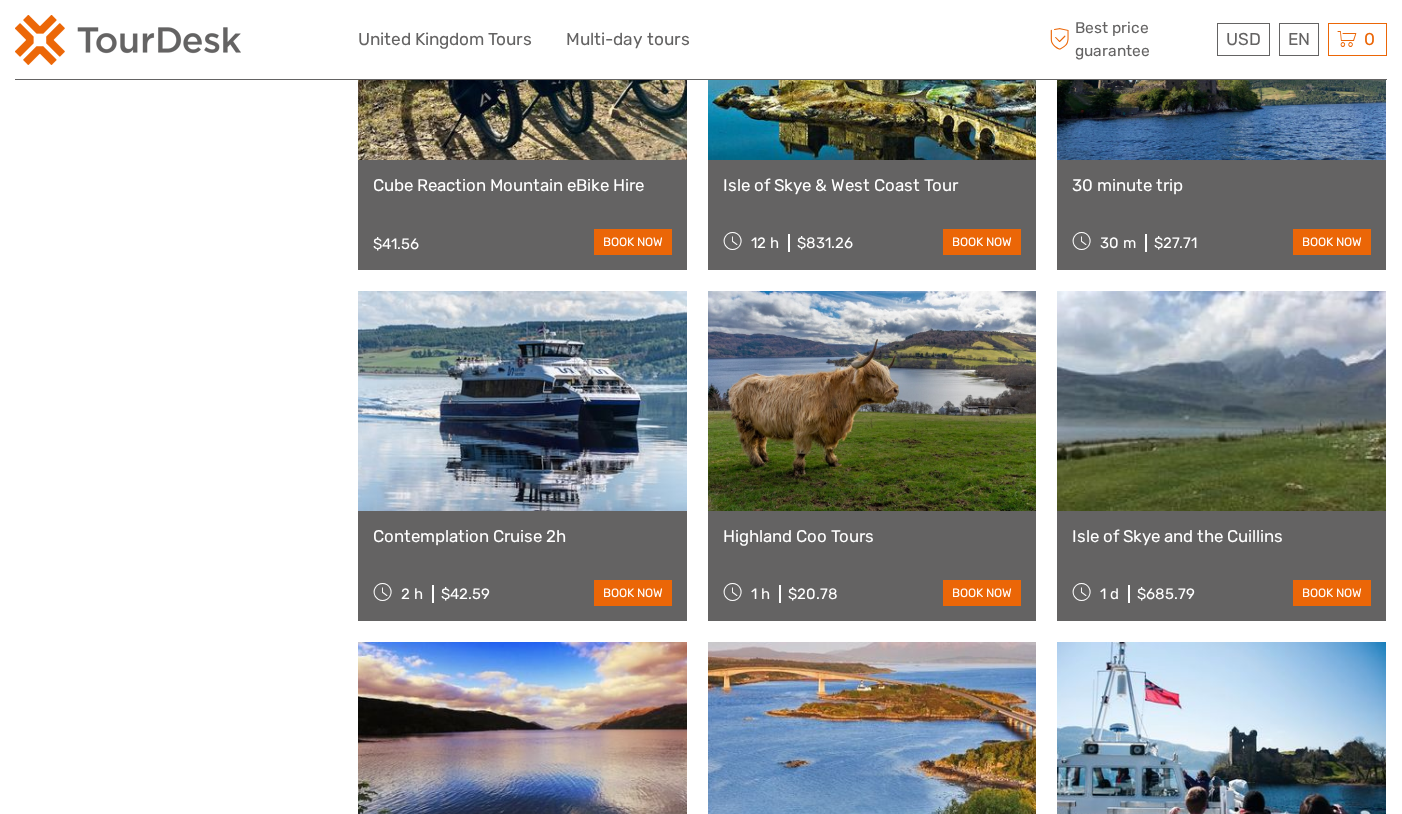 click at bounding box center (522, 401) 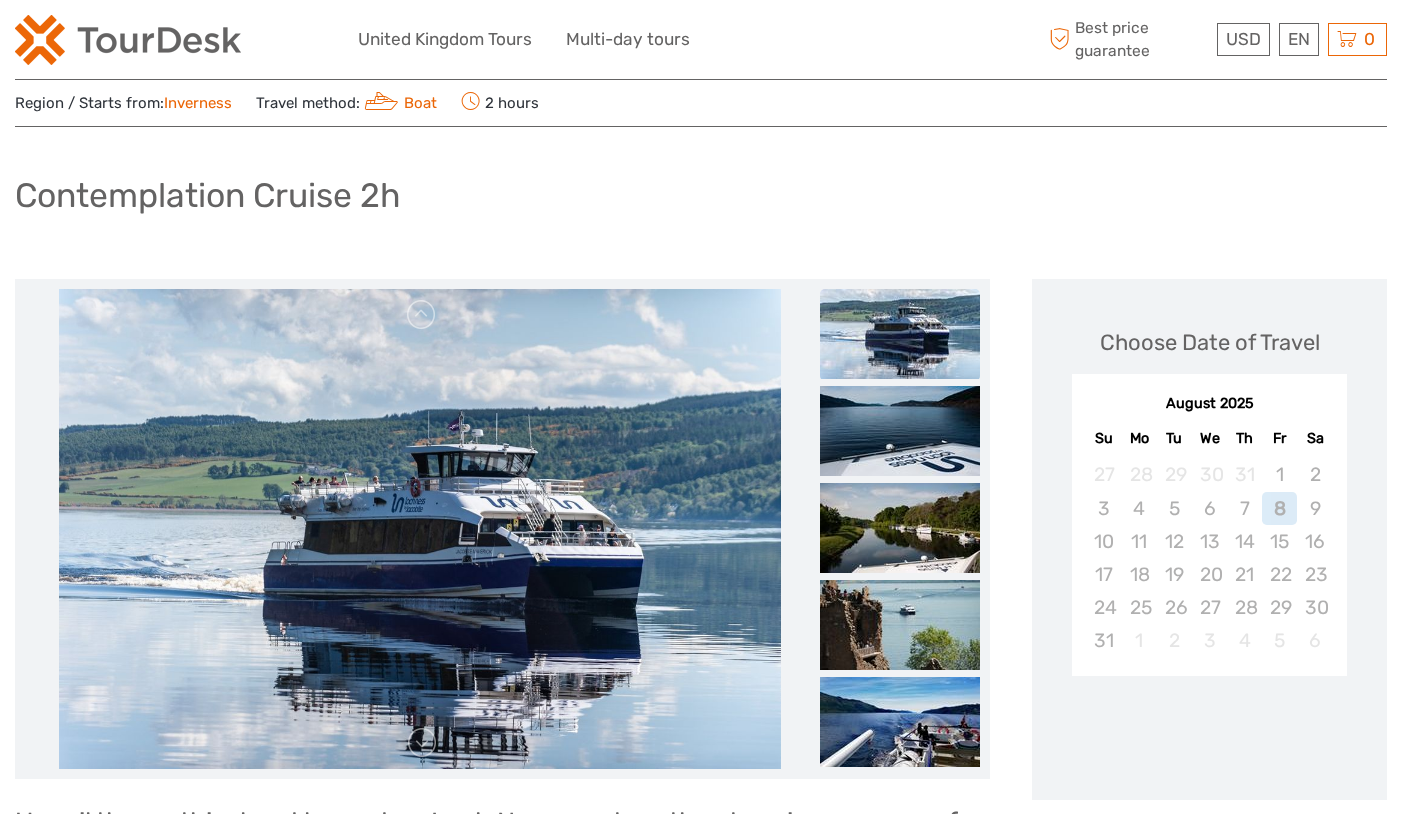 scroll, scrollTop: 146, scrollLeft: 0, axis: vertical 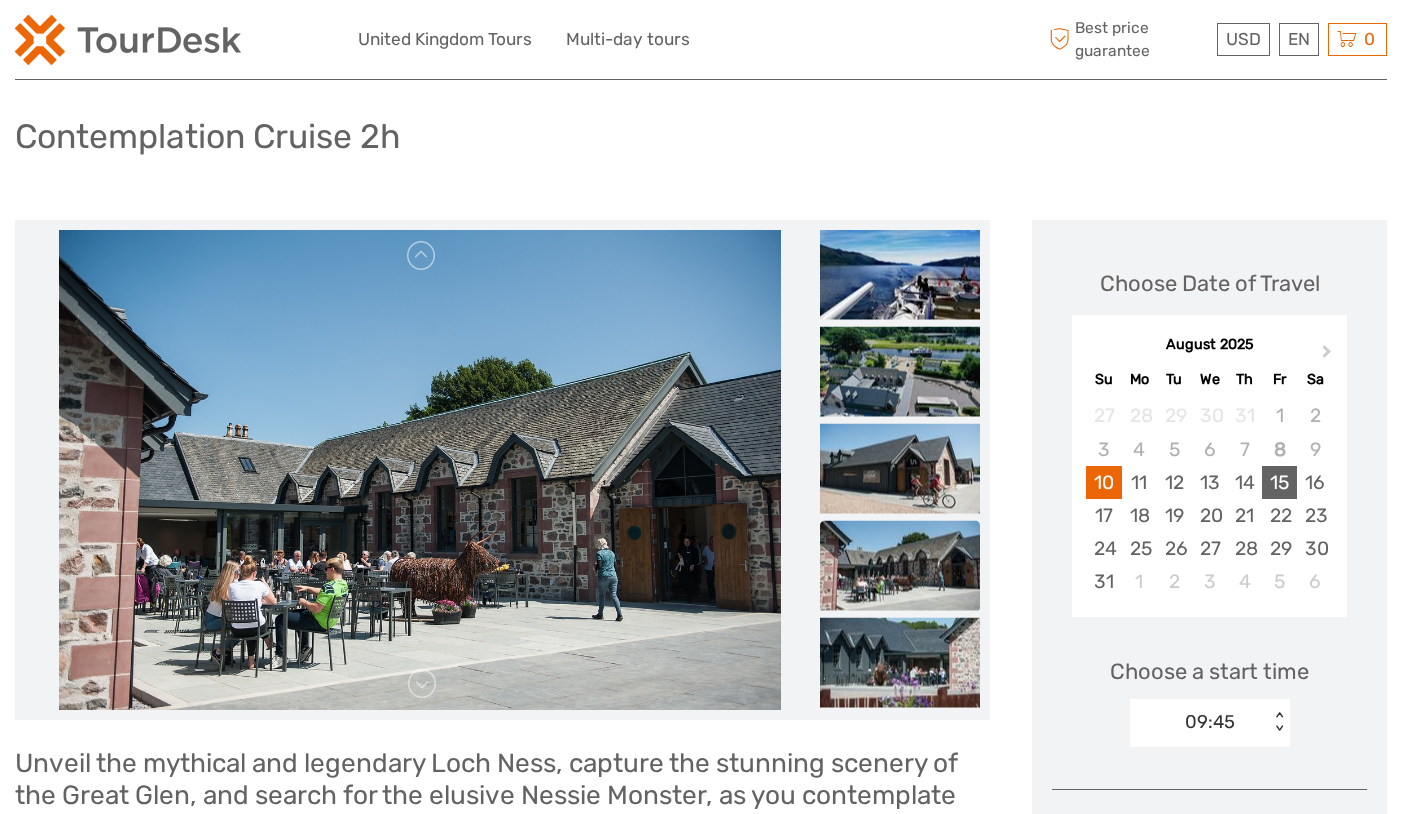 click on "15" at bounding box center [1279, 482] 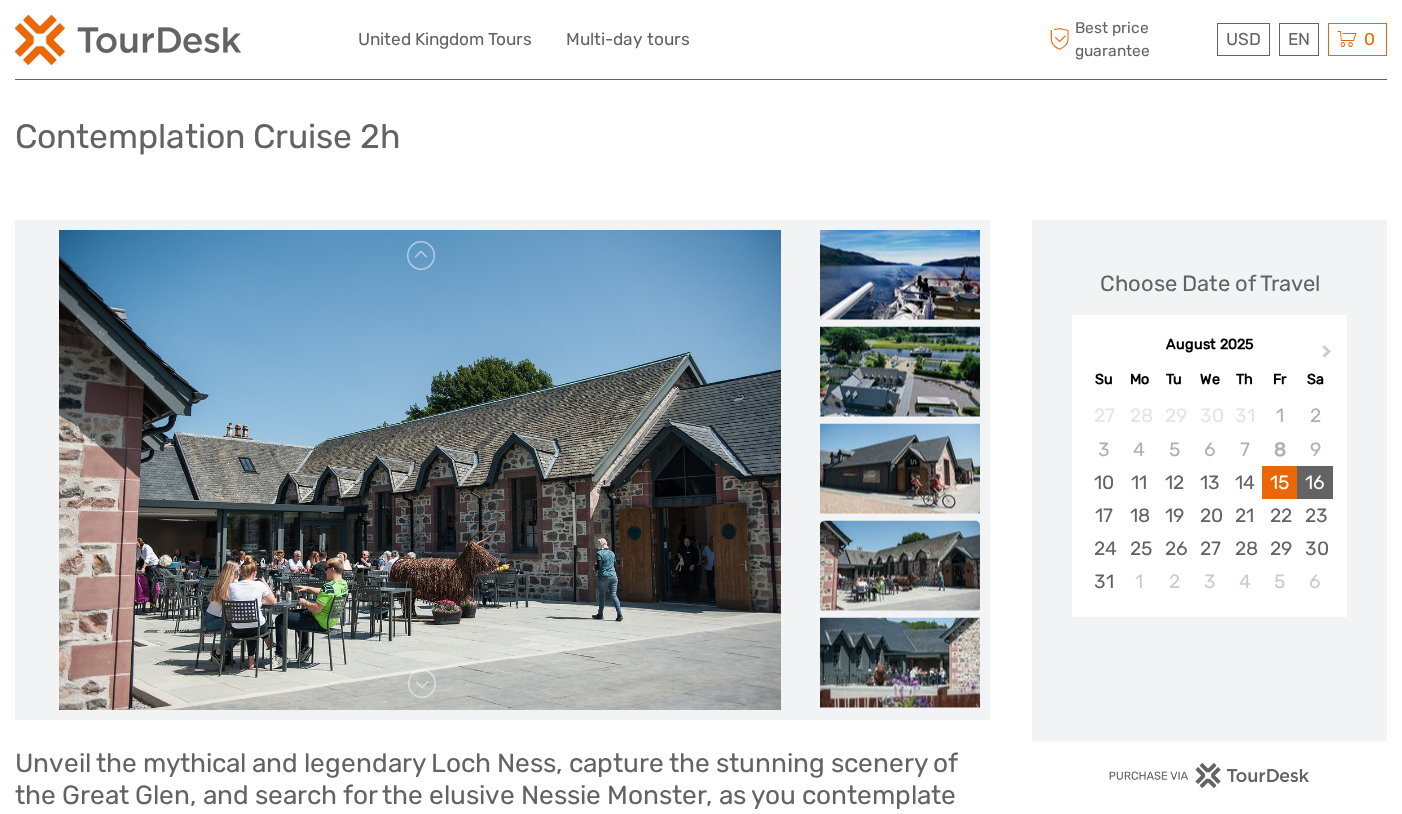 click on "16" at bounding box center (1314, 482) 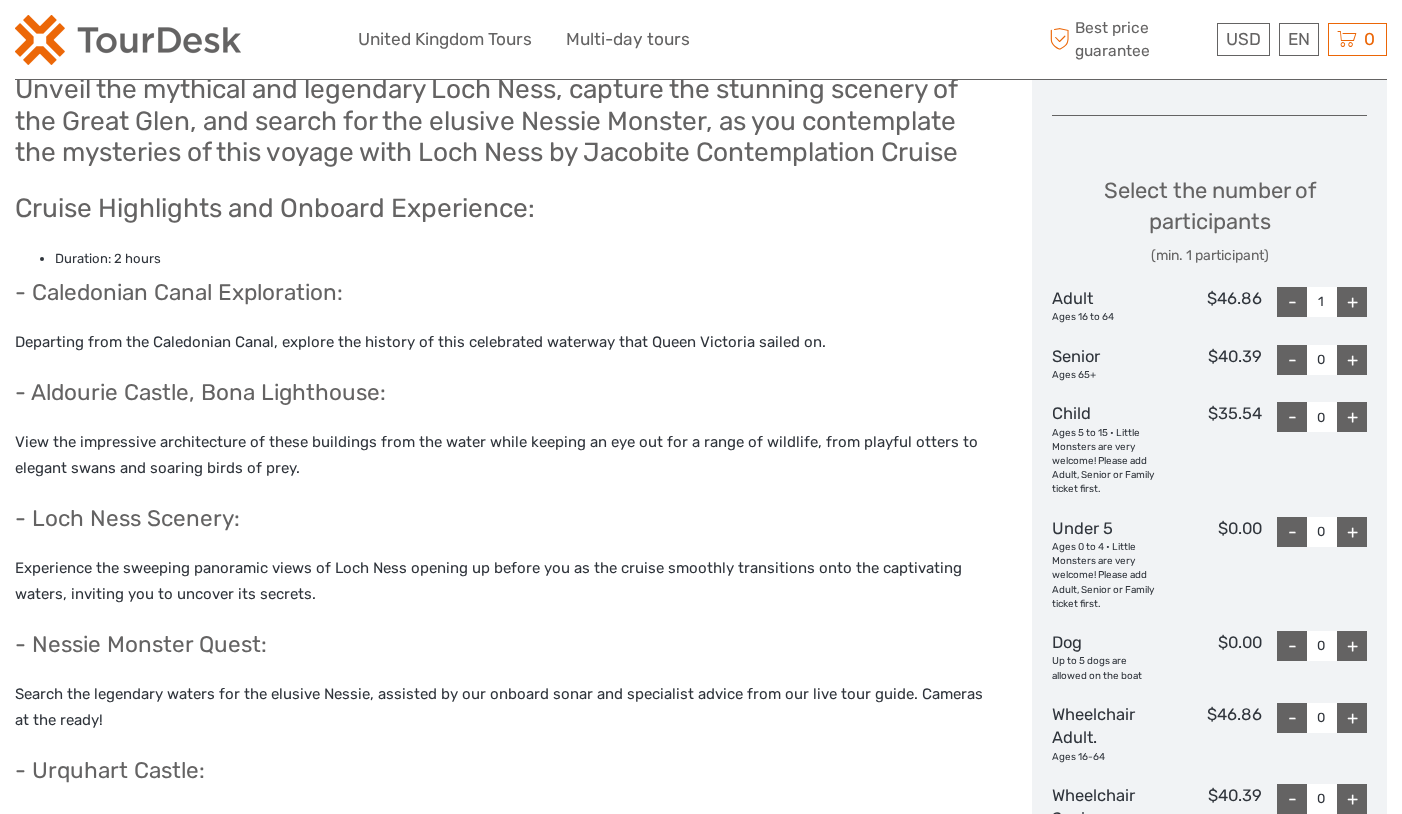 scroll, scrollTop: 0, scrollLeft: 0, axis: both 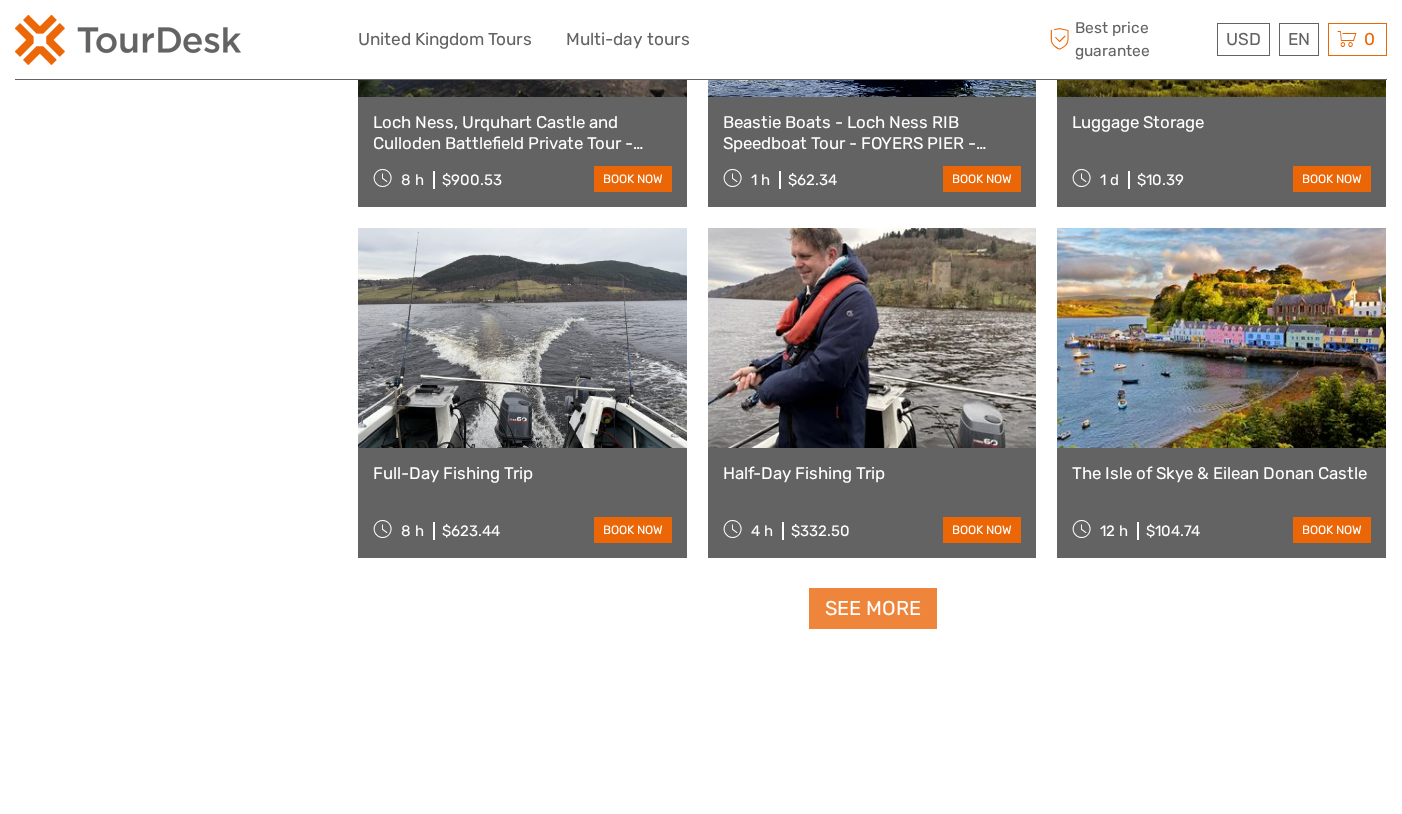 click on "See more" at bounding box center (873, 608) 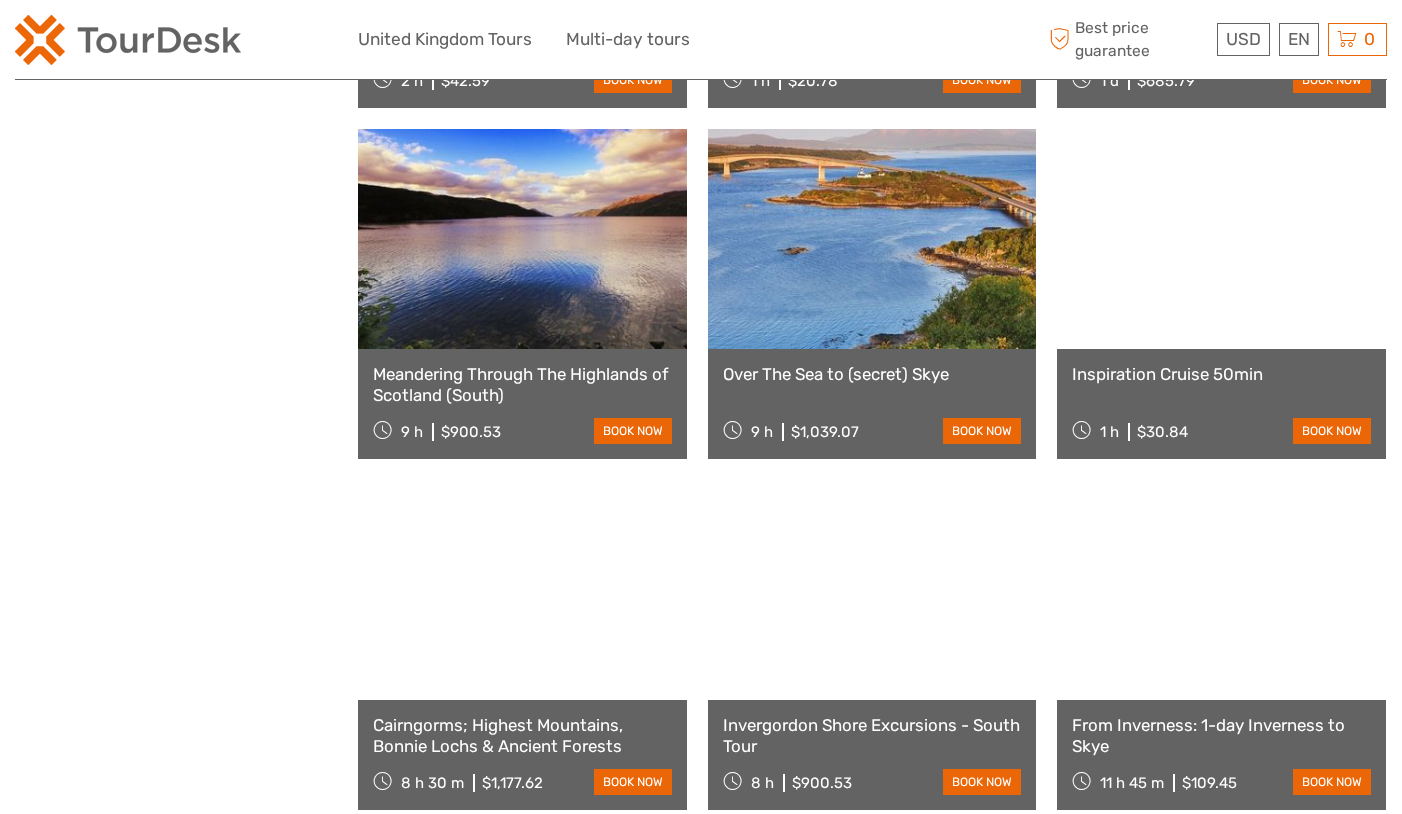 scroll, scrollTop: 3356, scrollLeft: 0, axis: vertical 